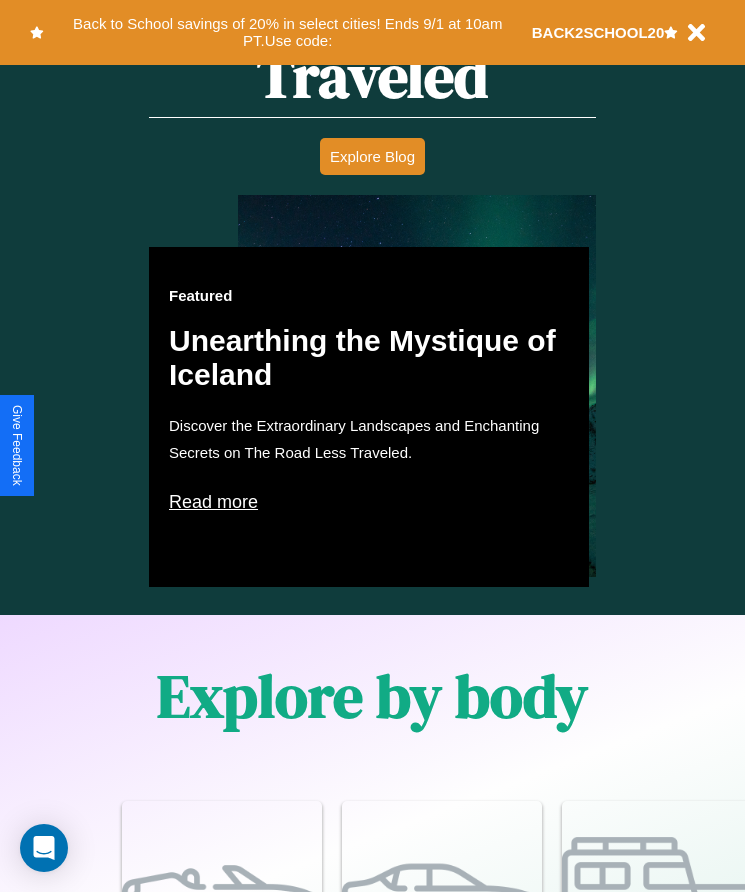 scroll, scrollTop: 2905, scrollLeft: 0, axis: vertical 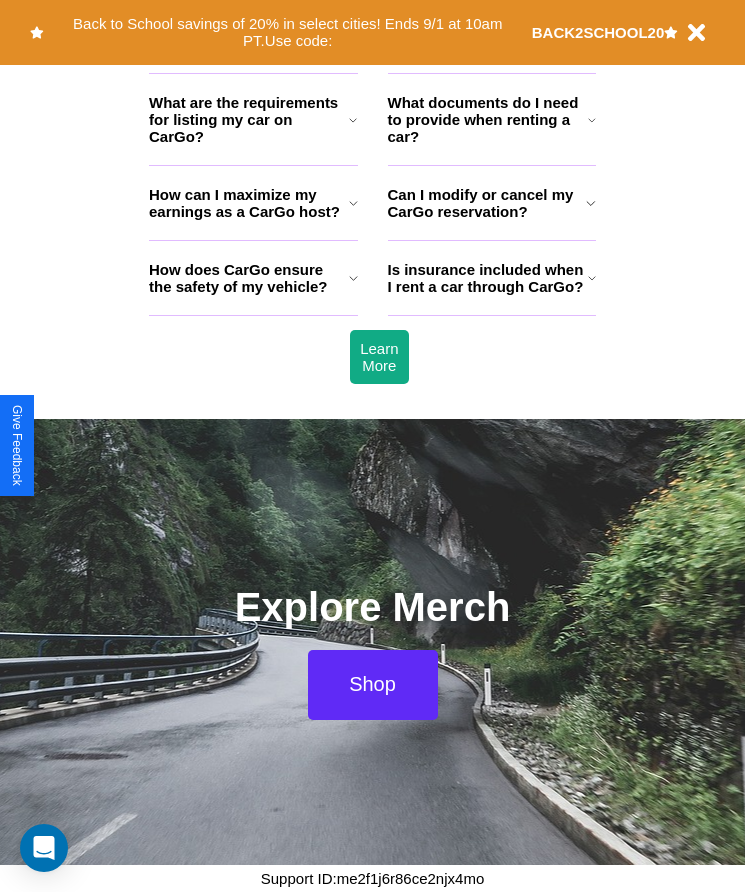 click on "BACK2SCHOOL20" at bounding box center (598, 32) 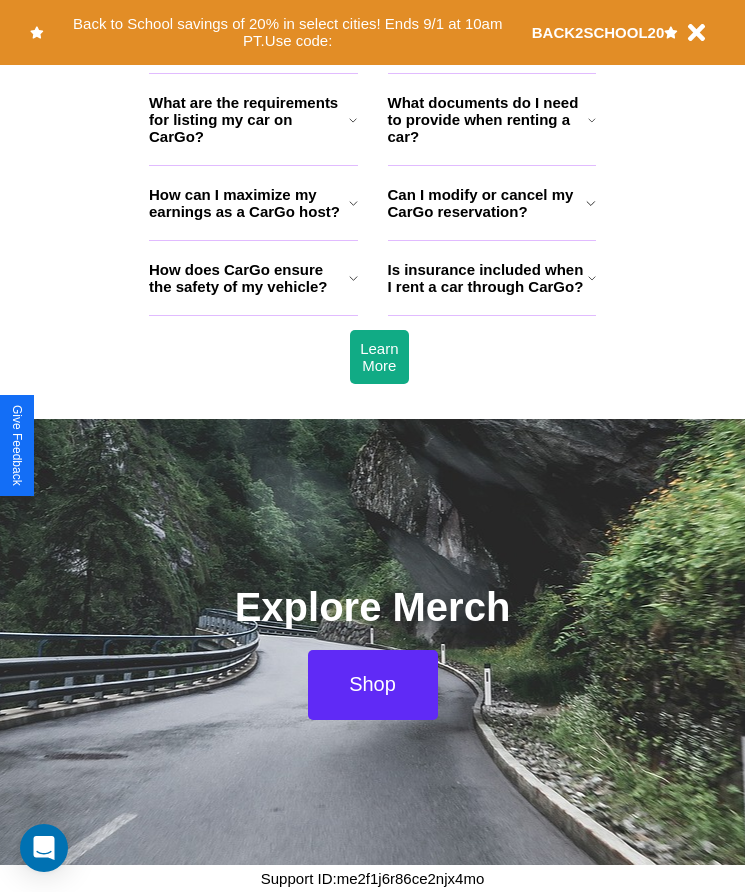 click on "Is insurance included when I rent a car through CarGo?" at bounding box center (488, 278) 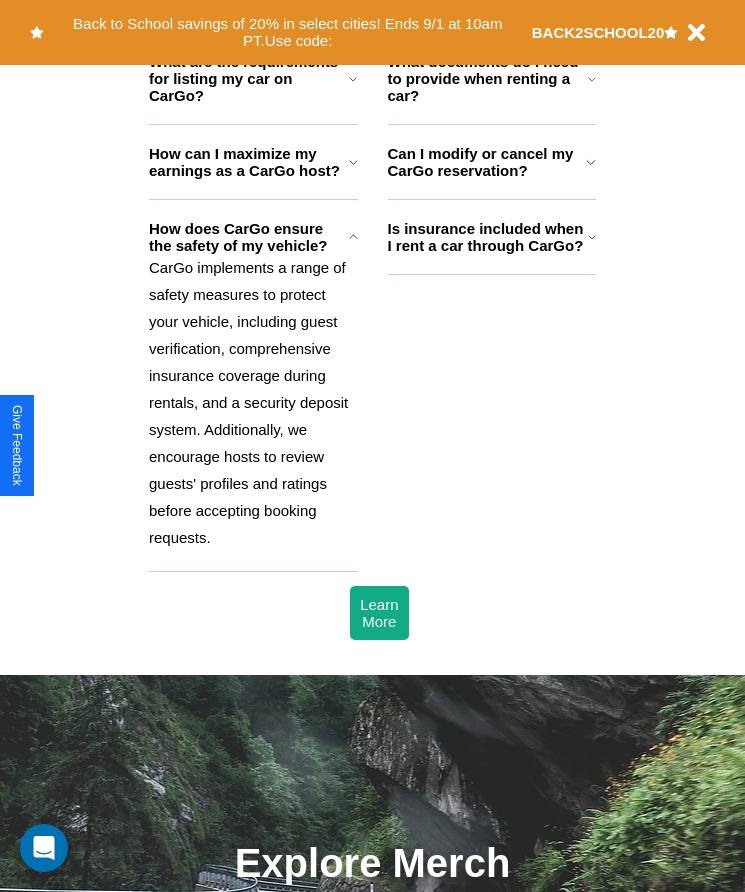 click on "Can I modify or cancel my CarGo reservation?" at bounding box center [487, 162] 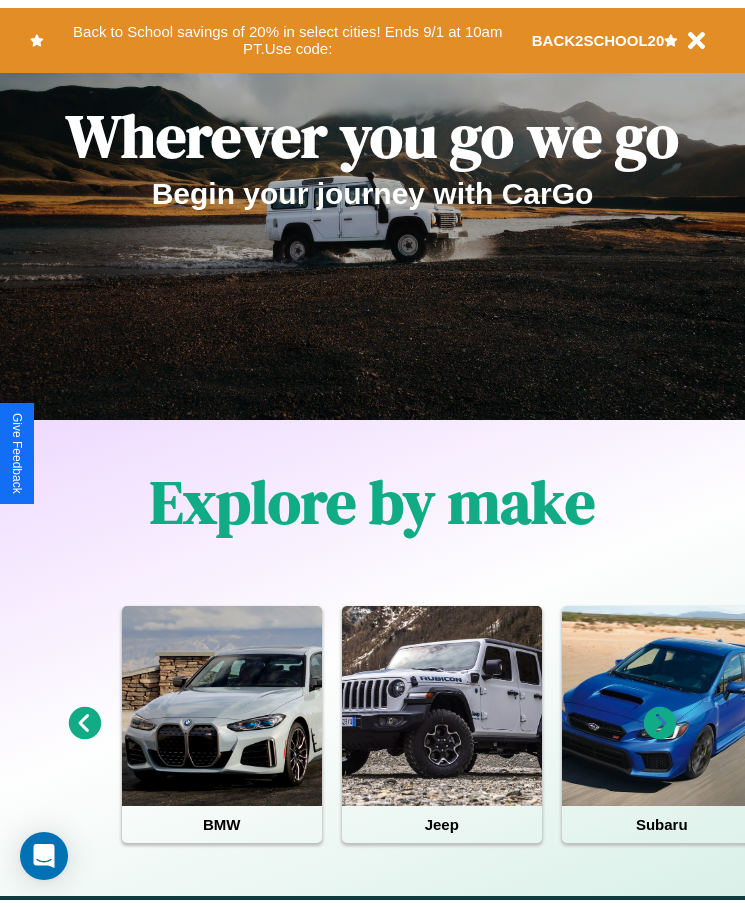 scroll, scrollTop: 0, scrollLeft: 0, axis: both 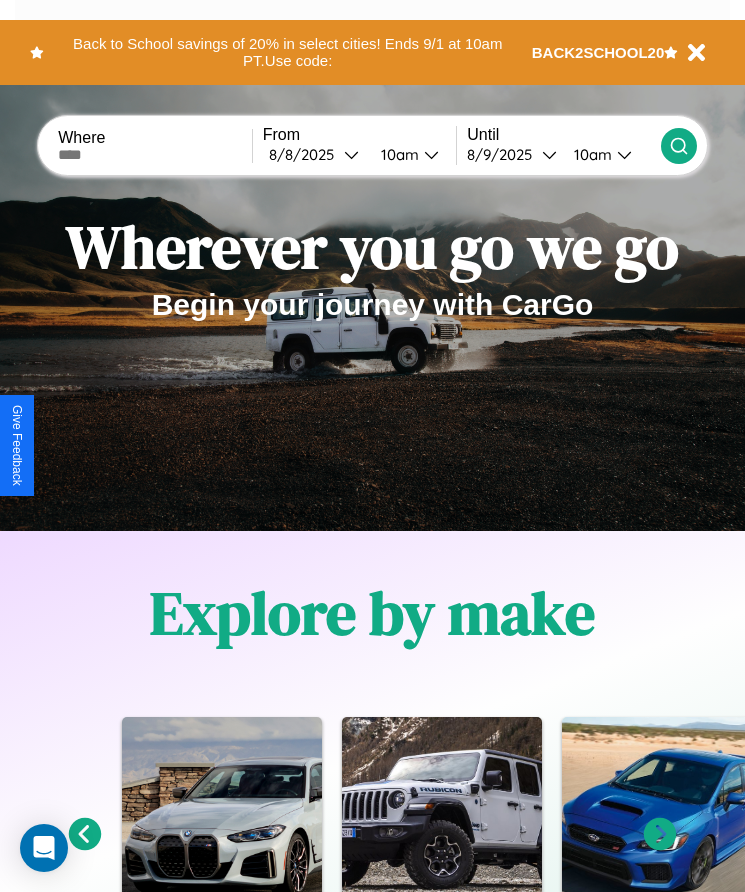 click at bounding box center [155, 155] 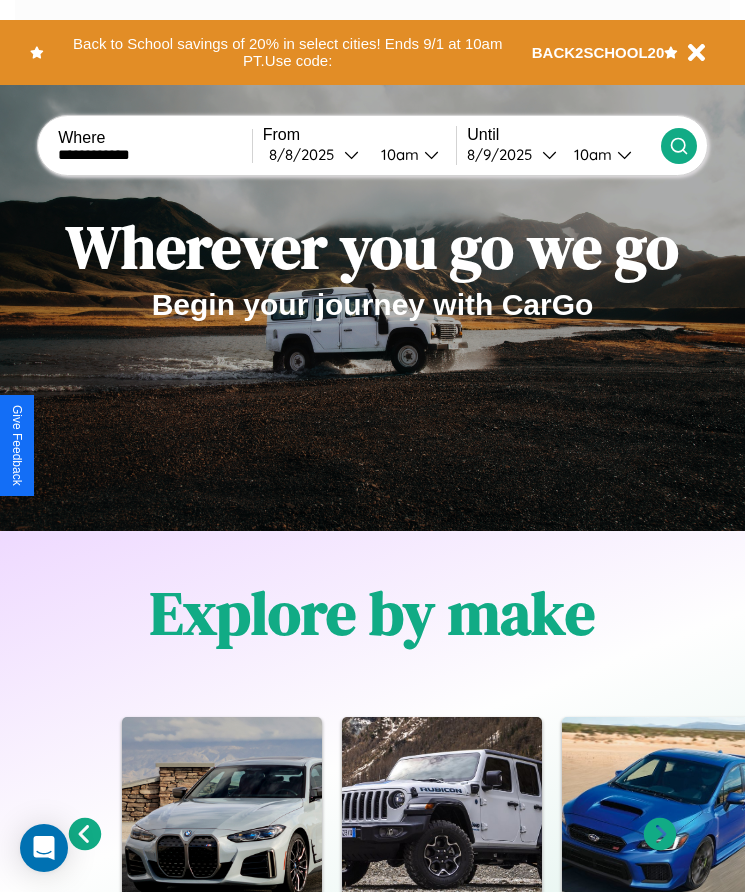 type on "**********" 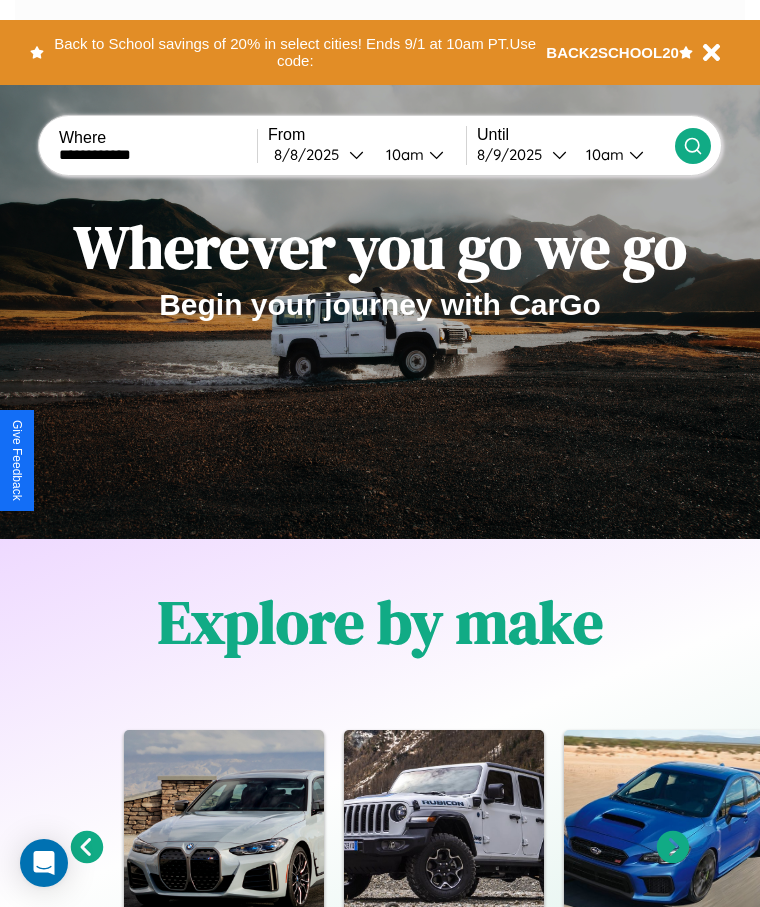select on "*" 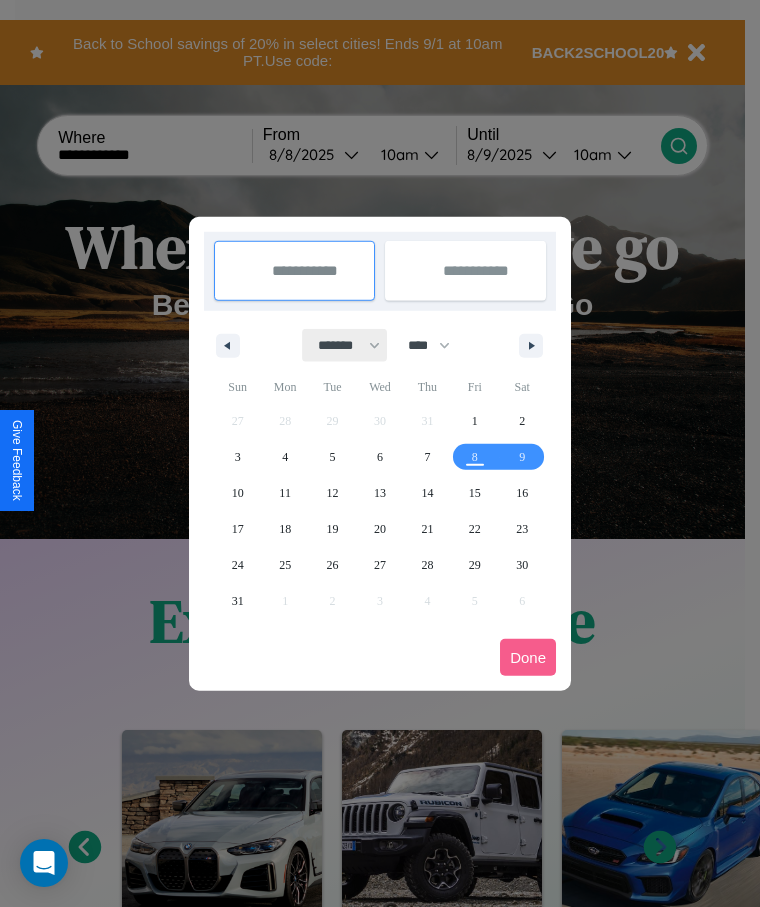 click on "******* ******** ***** ***** *** **** **** ****** ********* ******* ******** ********" at bounding box center (345, 345) 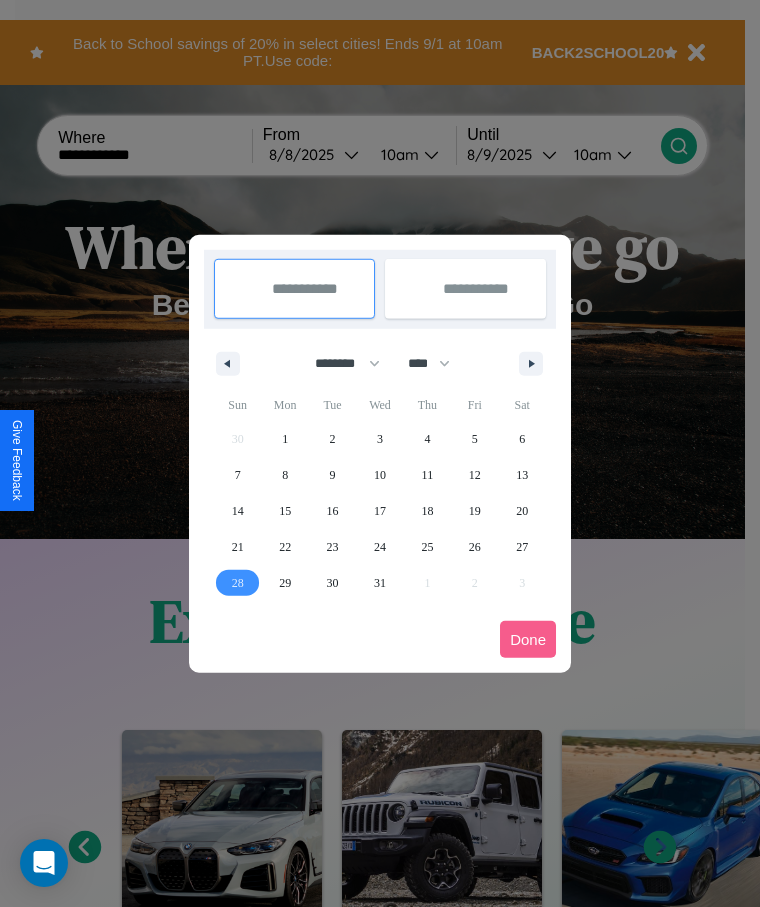 click on "28" at bounding box center (238, 583) 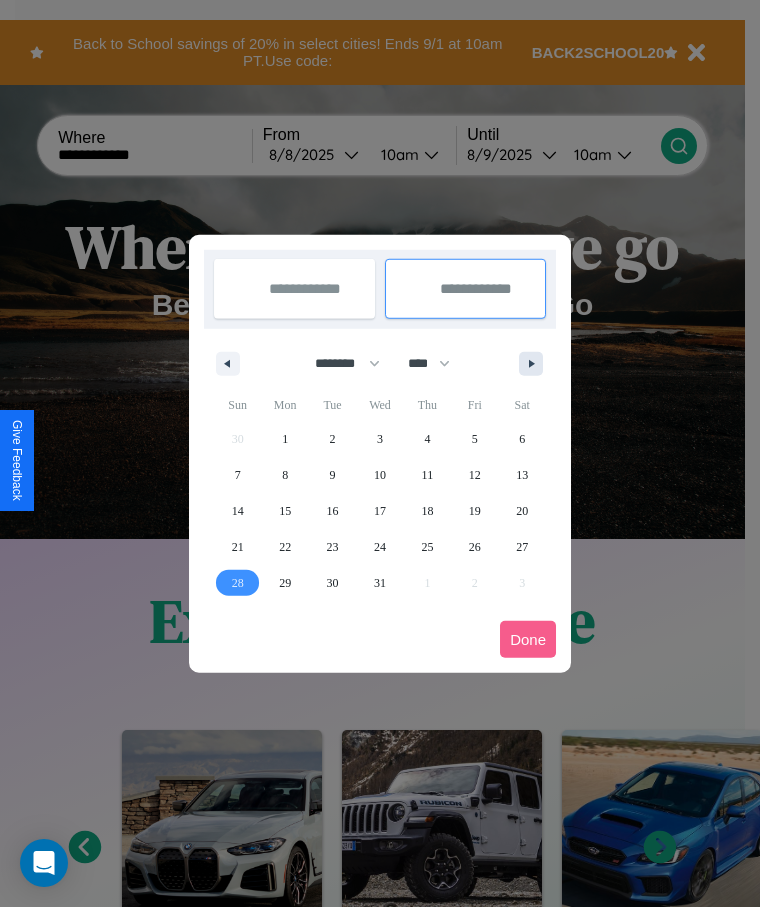 click at bounding box center [535, 364] 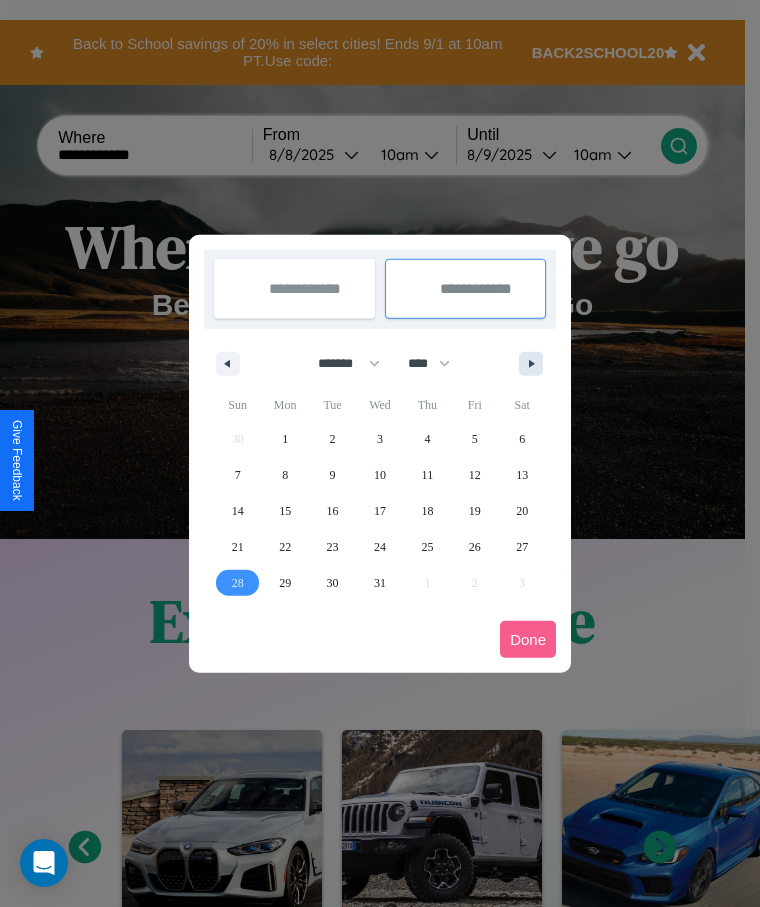 select on "****" 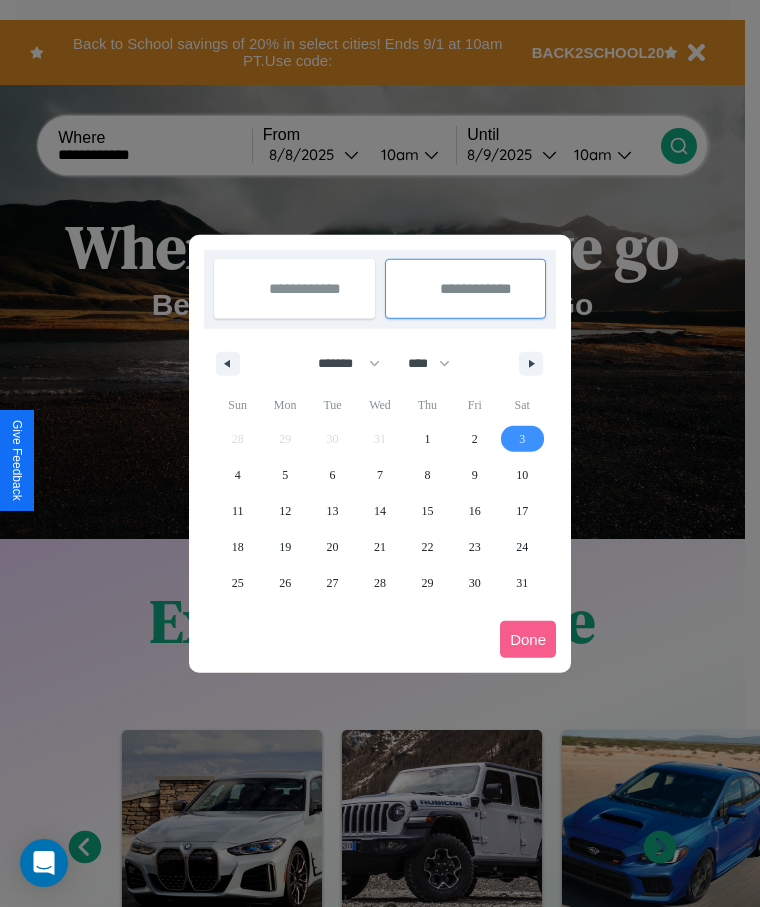click on "3" at bounding box center [522, 439] 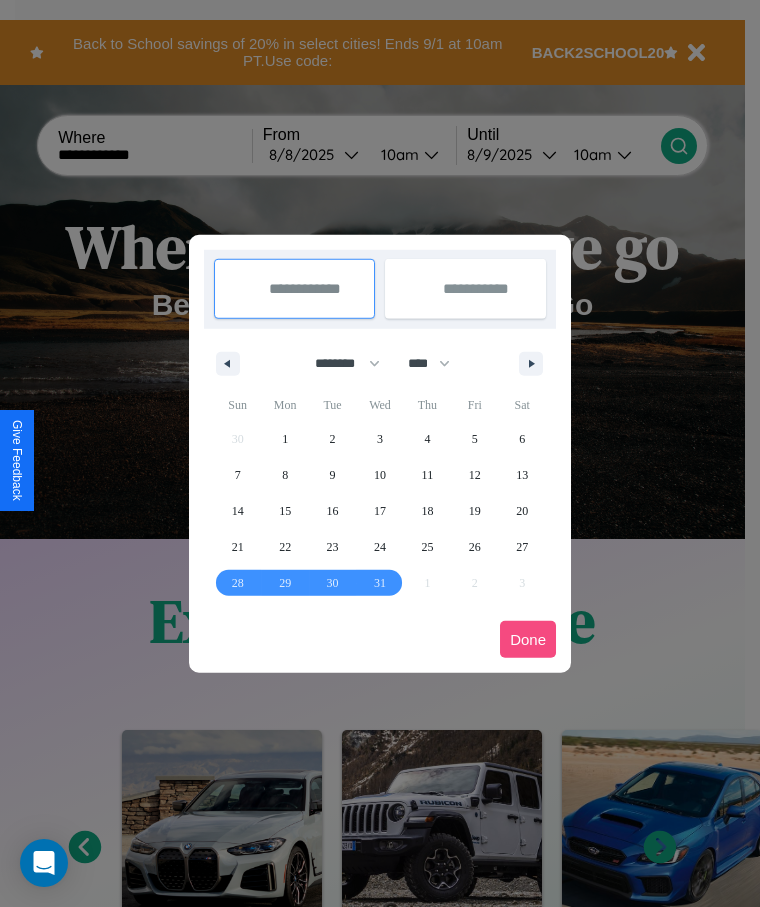 click on "Done" at bounding box center [528, 639] 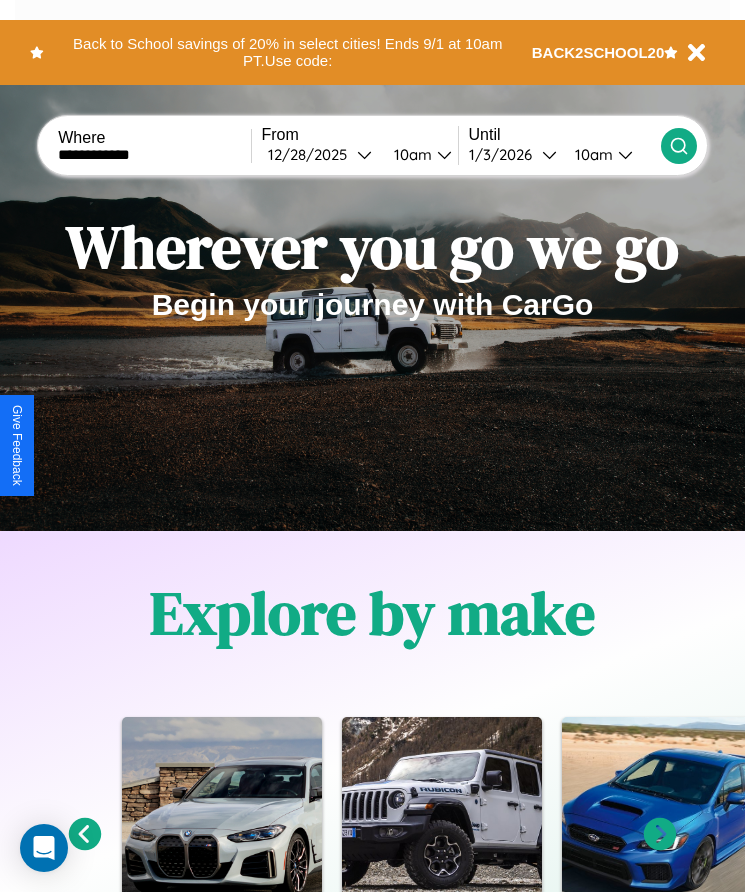 click 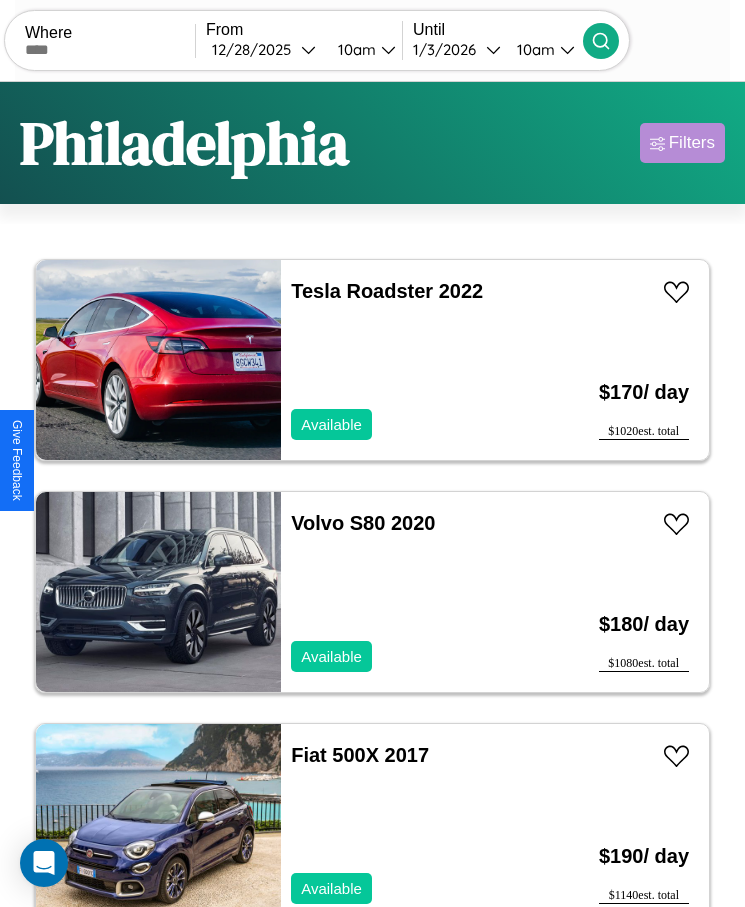 click on "Filters" at bounding box center (692, 143) 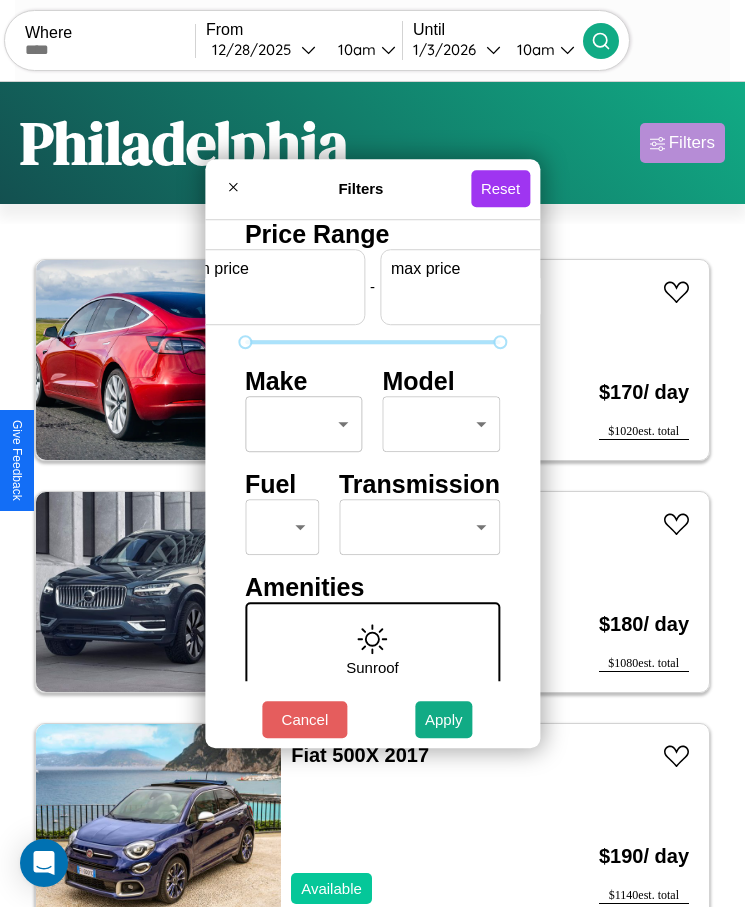 scroll, scrollTop: 0, scrollLeft: 74, axis: horizontal 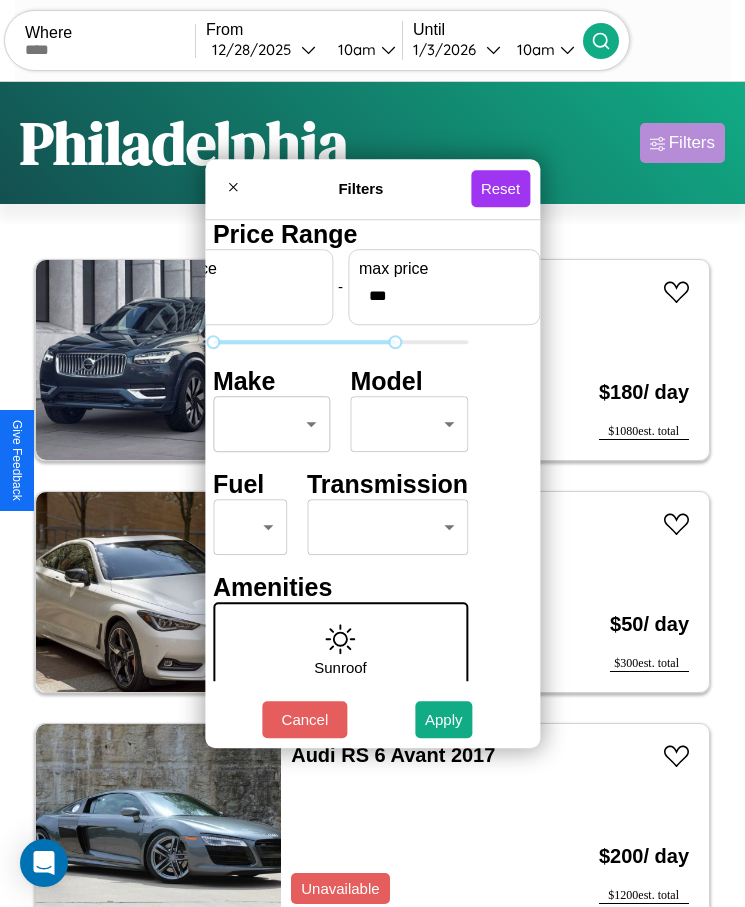 type on "***" 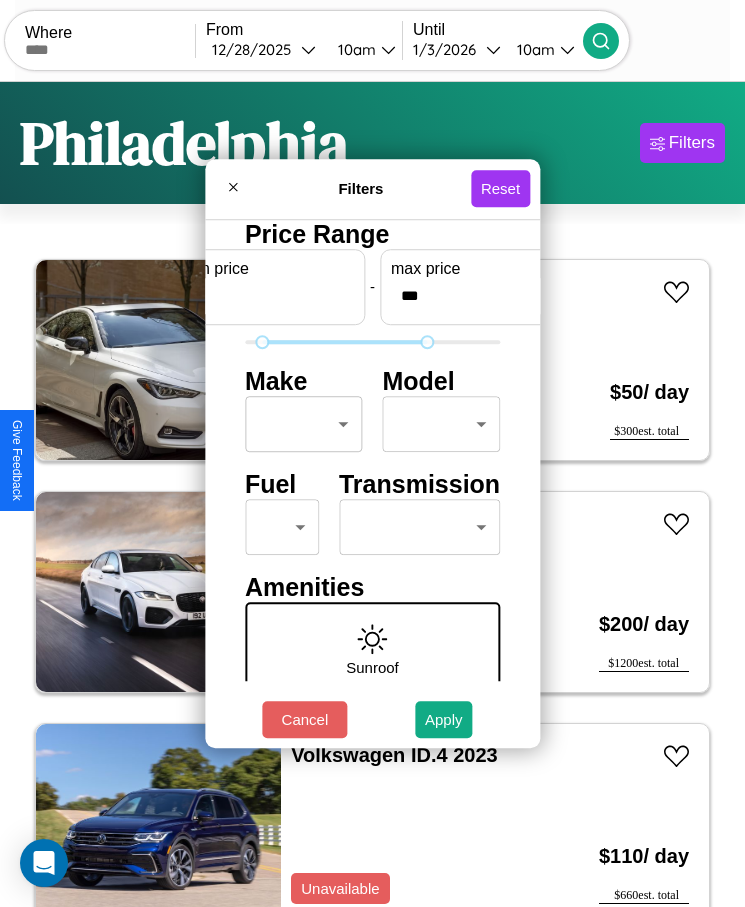 type on "**" 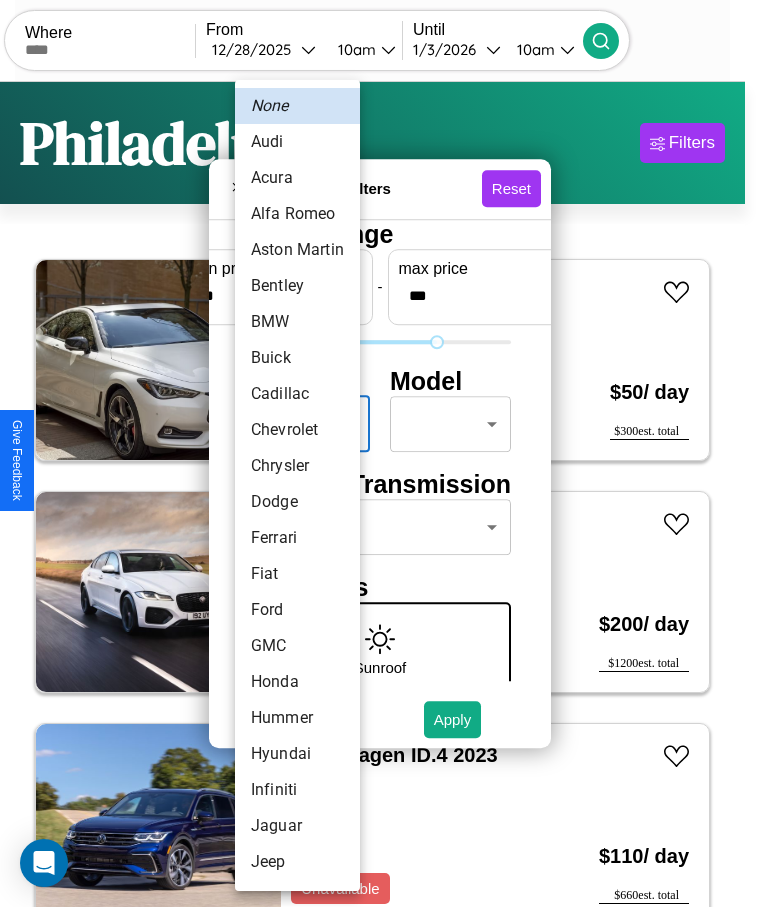click on "Audi" at bounding box center [297, 142] 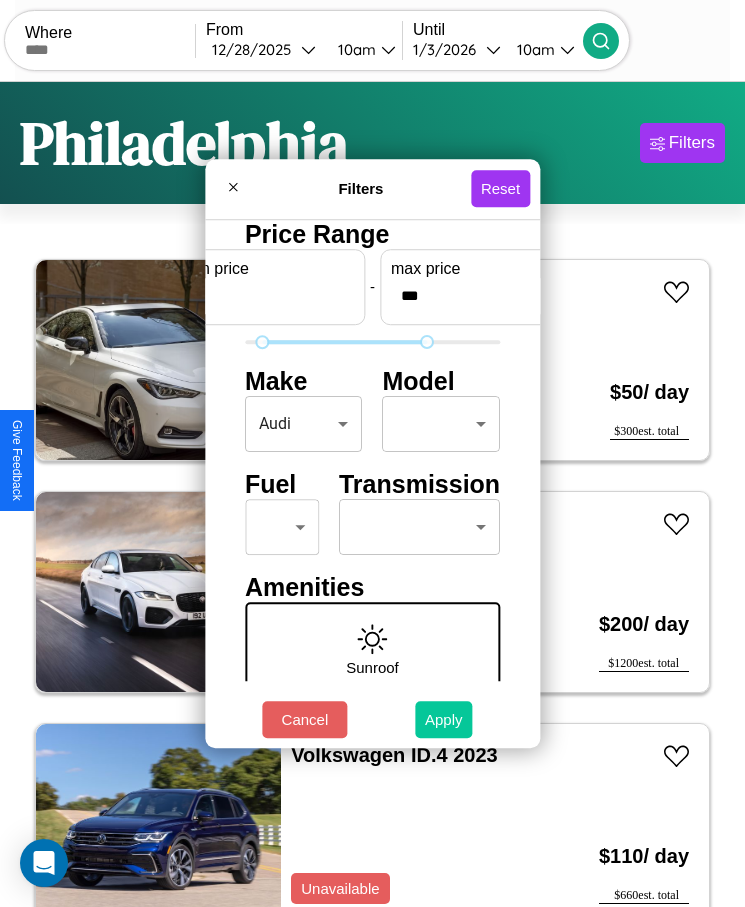 click on "Apply" at bounding box center (444, 719) 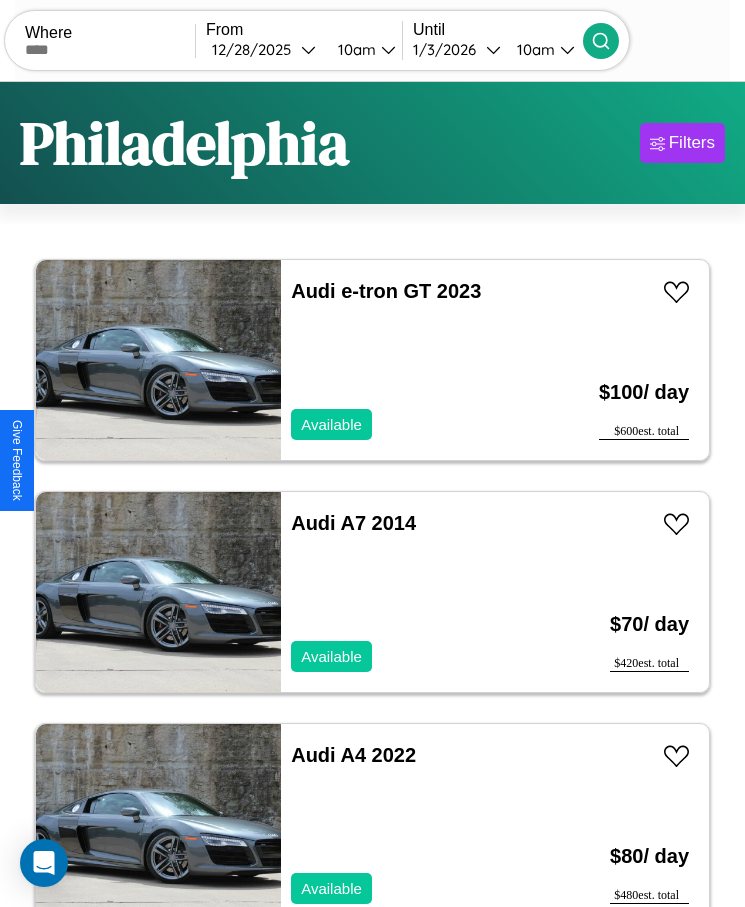 scroll, scrollTop: 50, scrollLeft: 0, axis: vertical 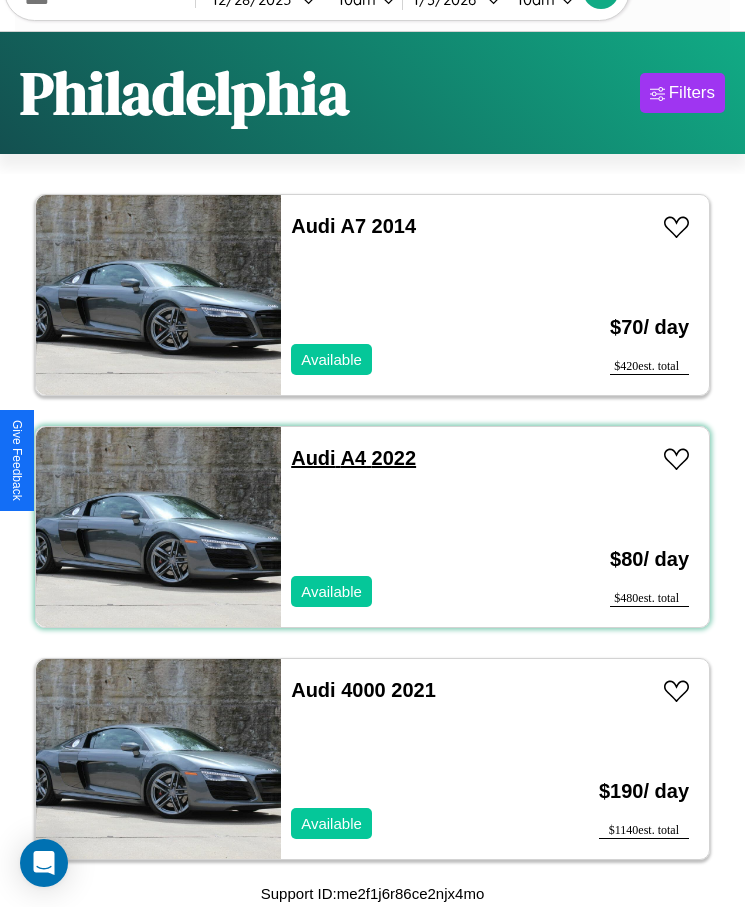 click on "Audi   A4   2022" at bounding box center (353, 458) 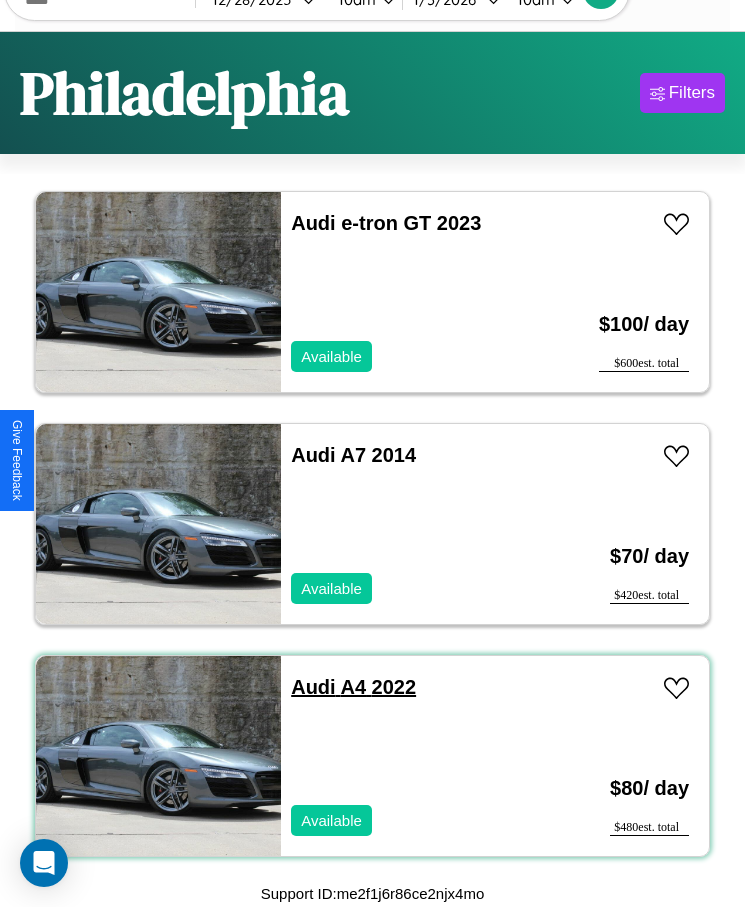 scroll, scrollTop: 15, scrollLeft: 0, axis: vertical 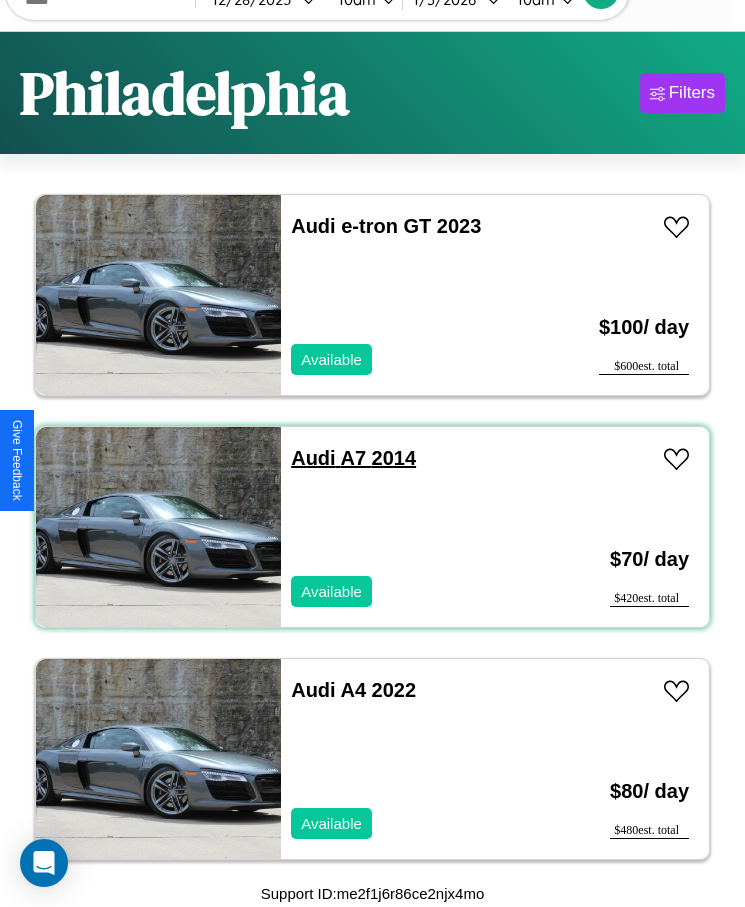 click on "Audi   A7   2014" at bounding box center [353, 458] 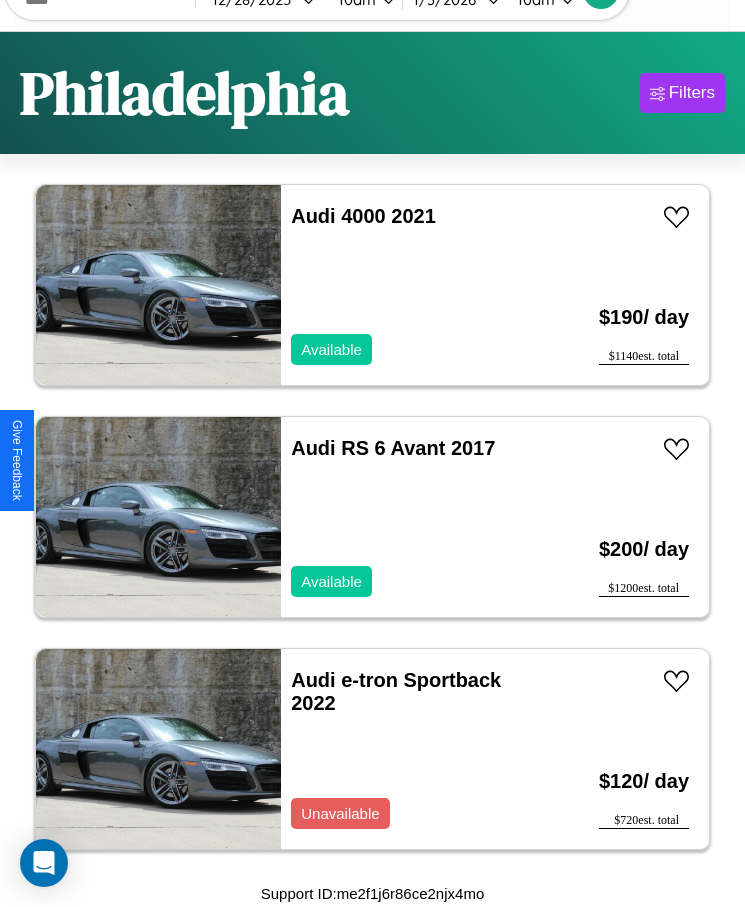 scroll, scrollTop: 726, scrollLeft: 0, axis: vertical 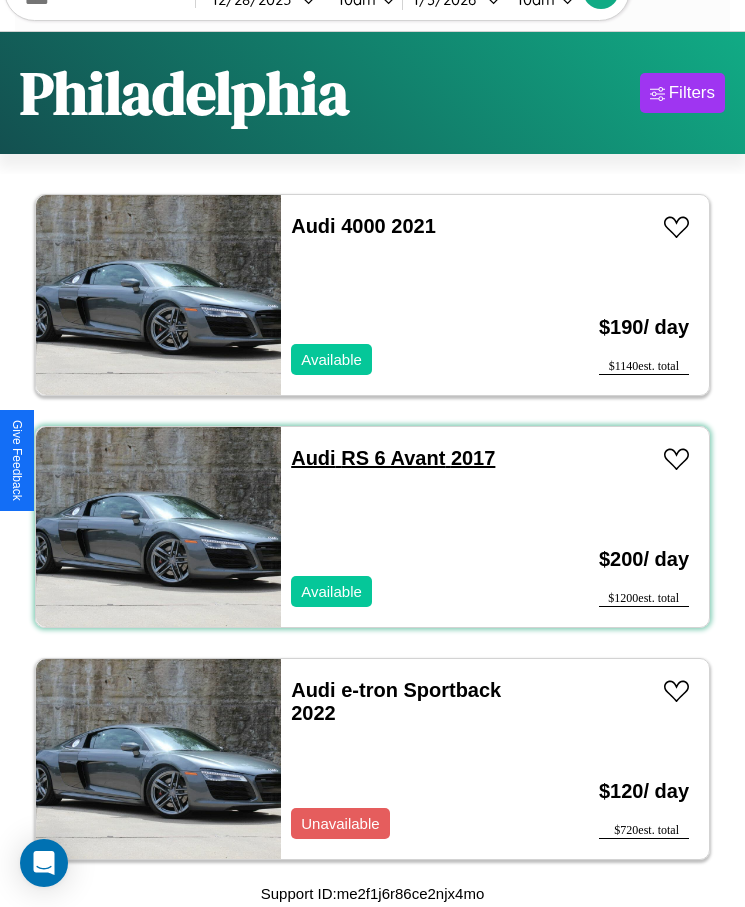 click on "Audi   RS 6 Avant   2017" at bounding box center [393, 458] 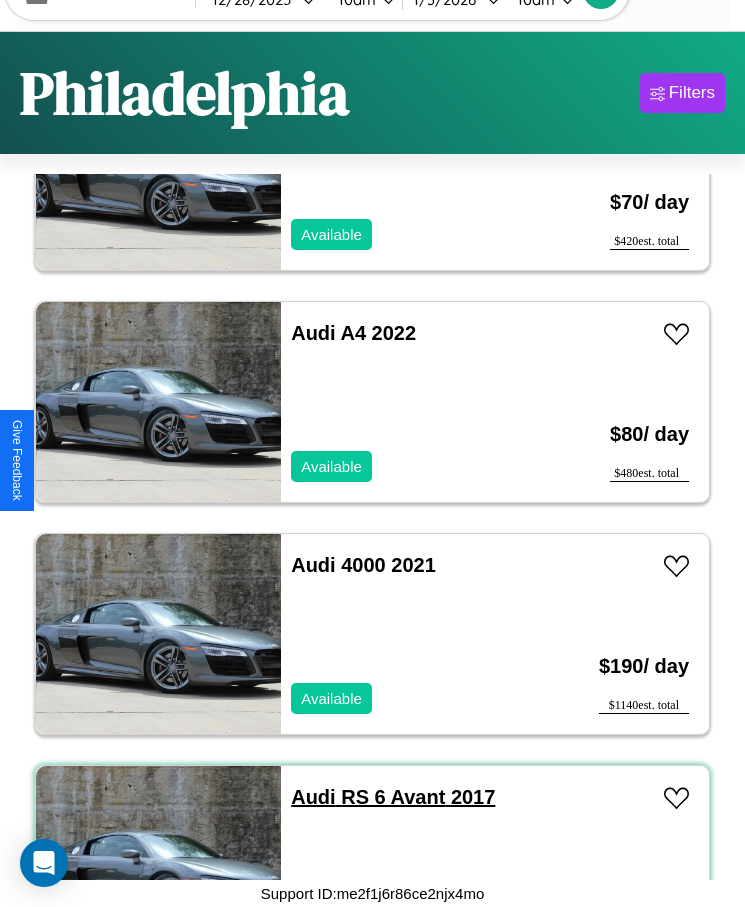 scroll, scrollTop: 15, scrollLeft: 0, axis: vertical 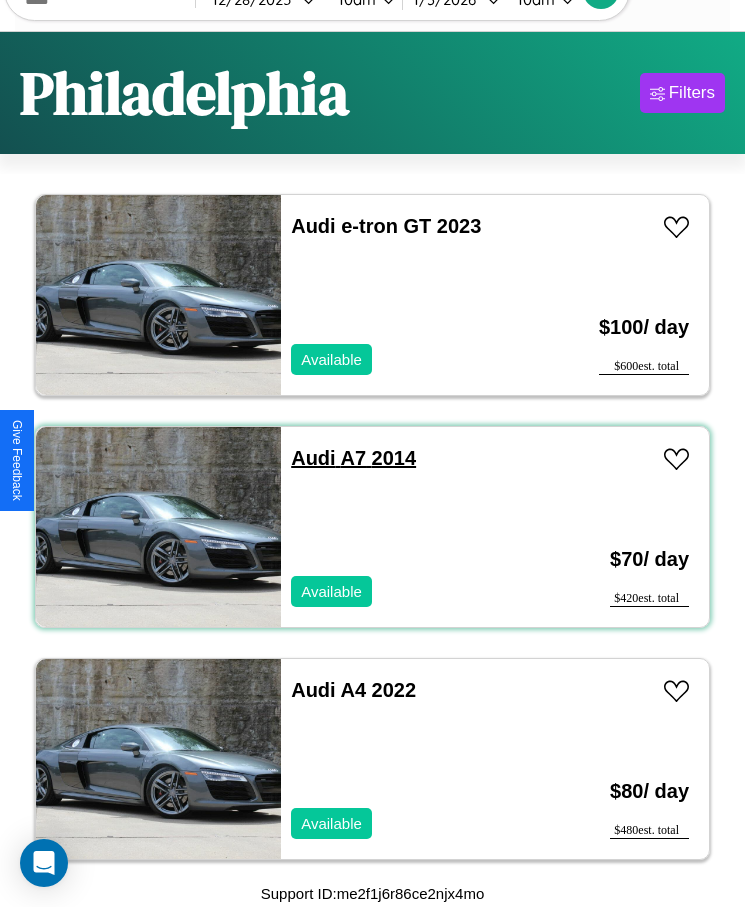 click on "Audi   A7   2014" at bounding box center (353, 458) 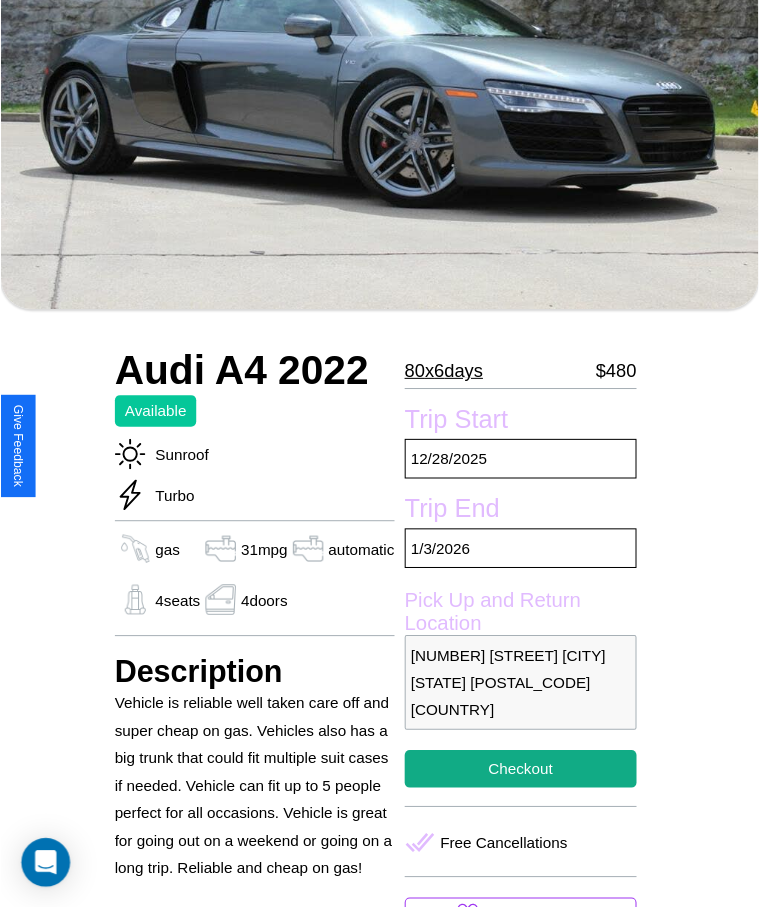 scroll, scrollTop: 278, scrollLeft: 0, axis: vertical 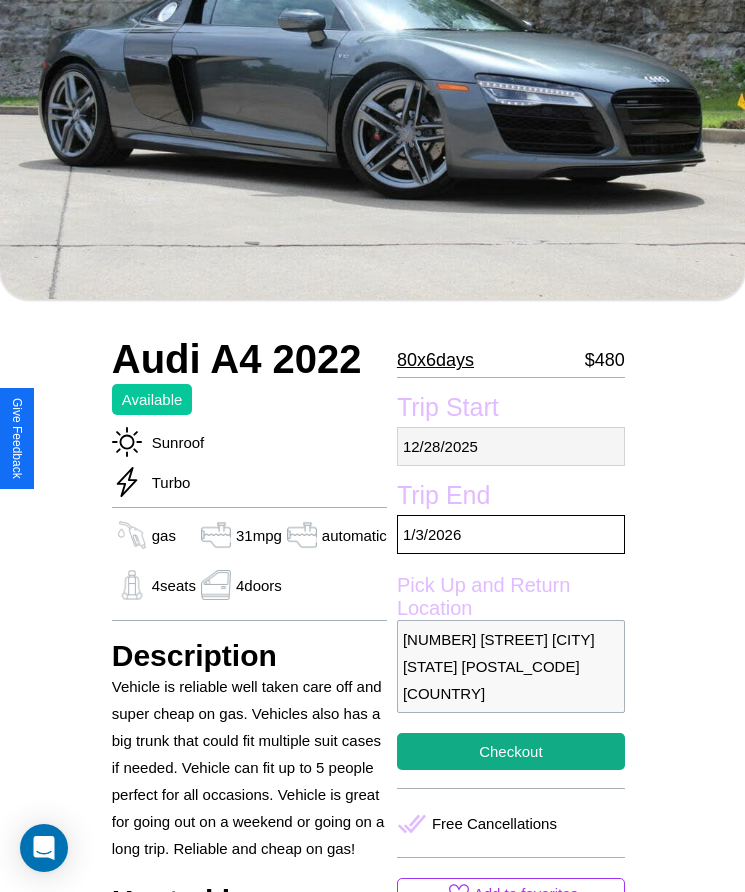 click on "[MM] / [DD] / [YYYY]" at bounding box center (511, 446) 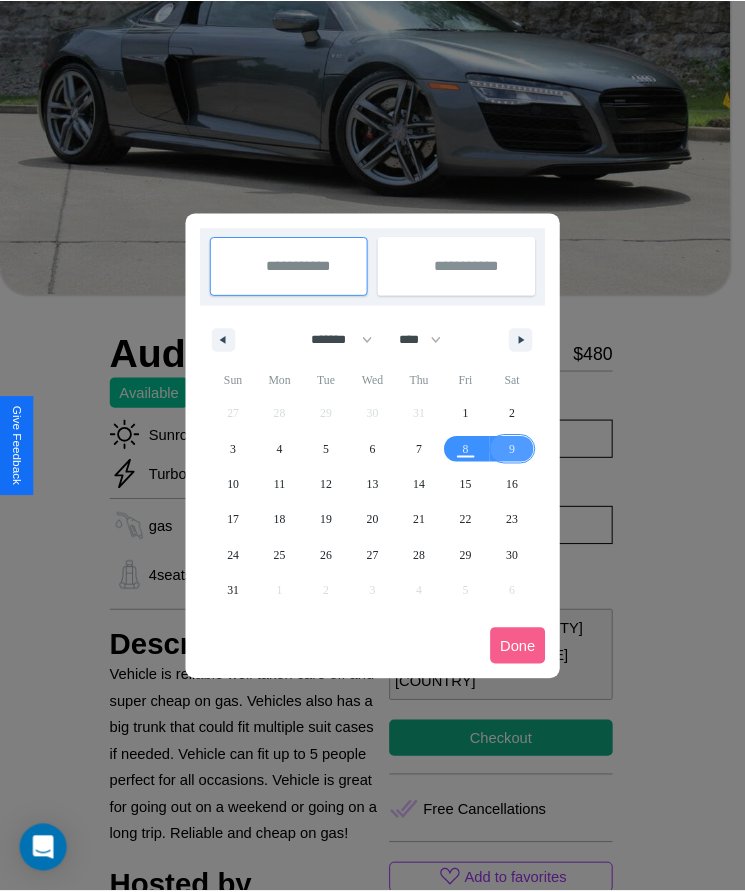 scroll, scrollTop: 0, scrollLeft: 0, axis: both 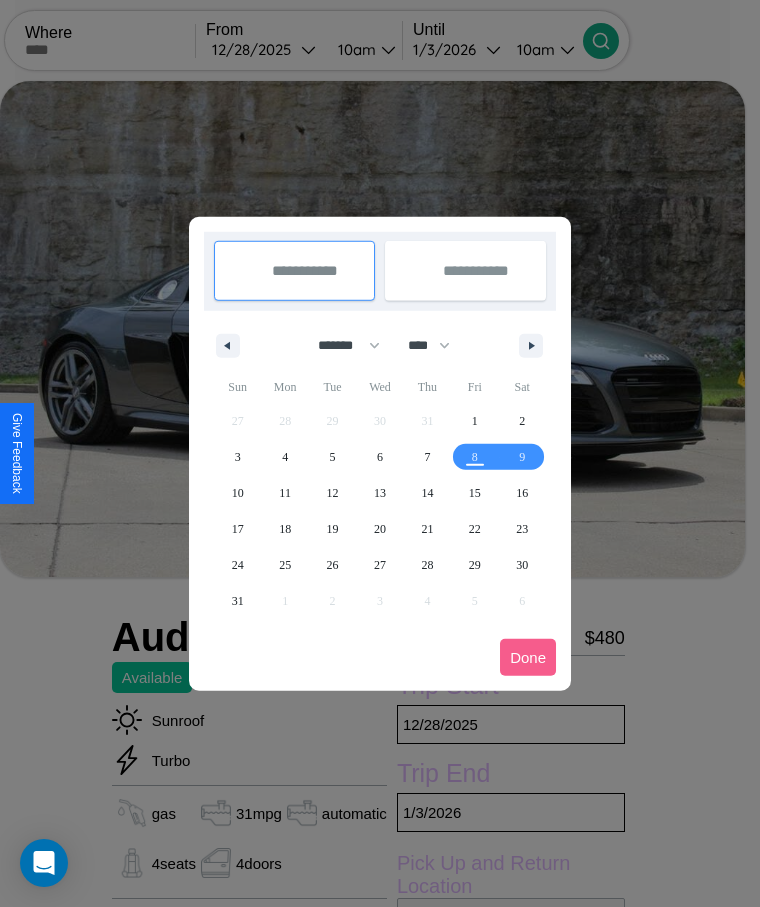 click at bounding box center (380, 453) 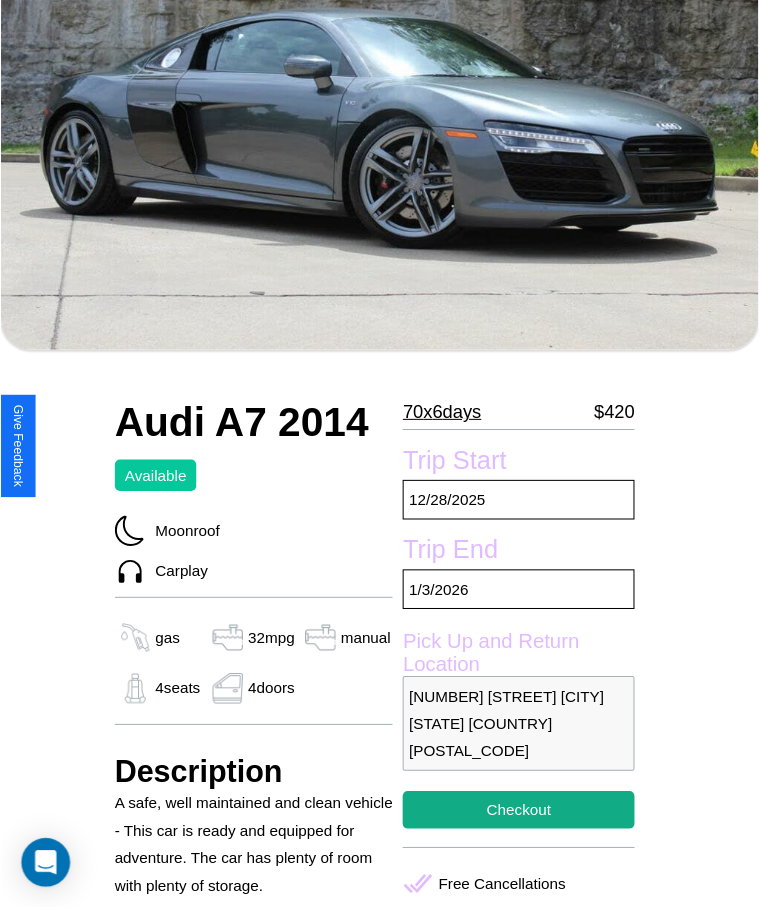 scroll, scrollTop: 278, scrollLeft: 0, axis: vertical 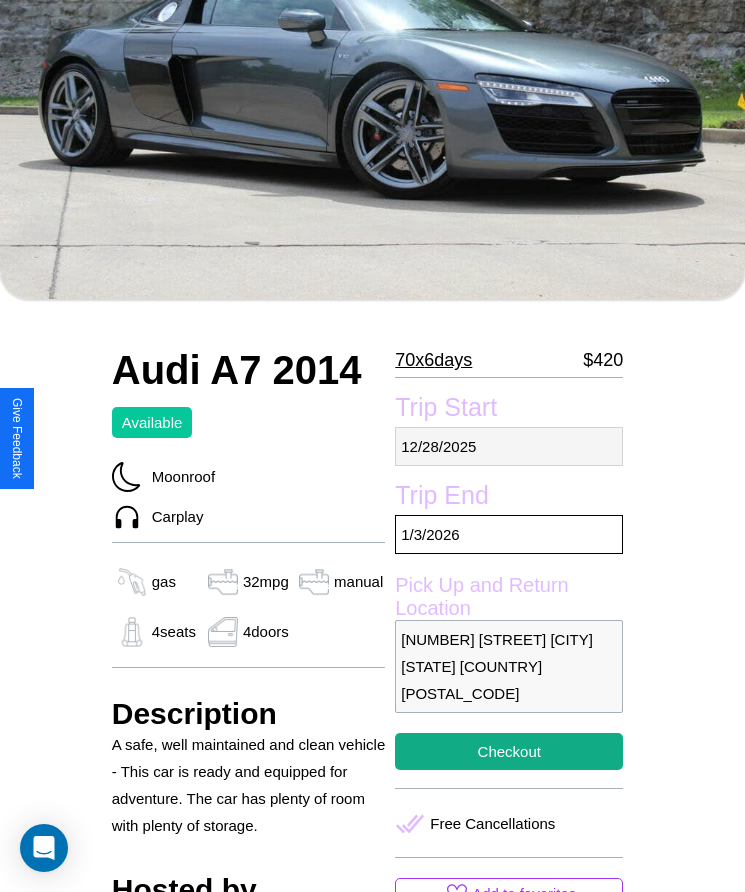 click on "[MM] / [DD] / [YYYY]" at bounding box center (509, 446) 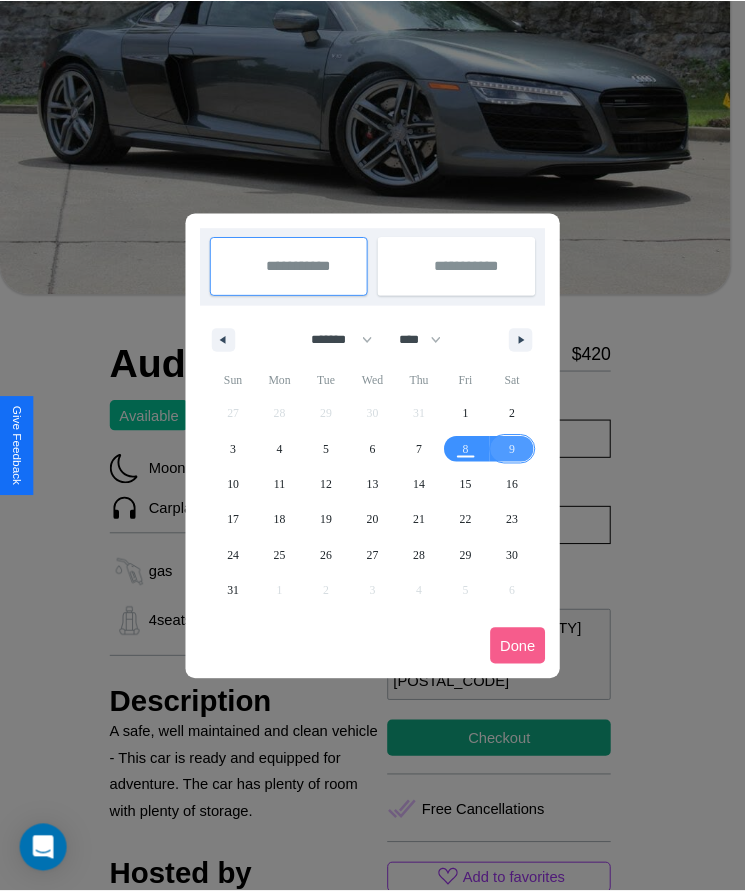 scroll, scrollTop: 0, scrollLeft: 0, axis: both 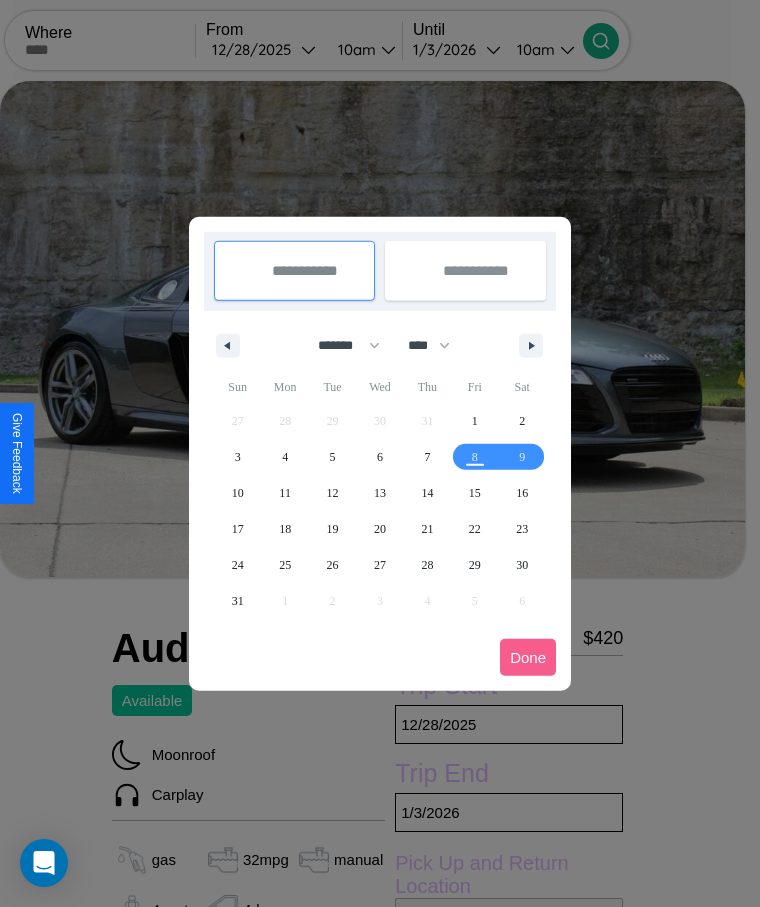 click at bounding box center (380, 453) 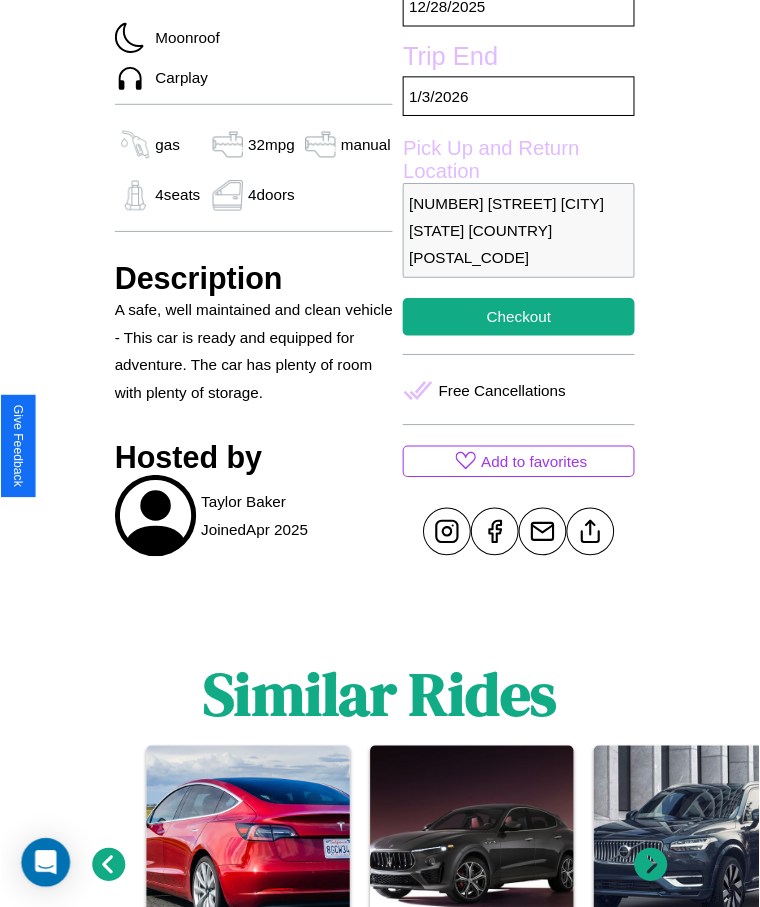 scroll, scrollTop: 725, scrollLeft: 0, axis: vertical 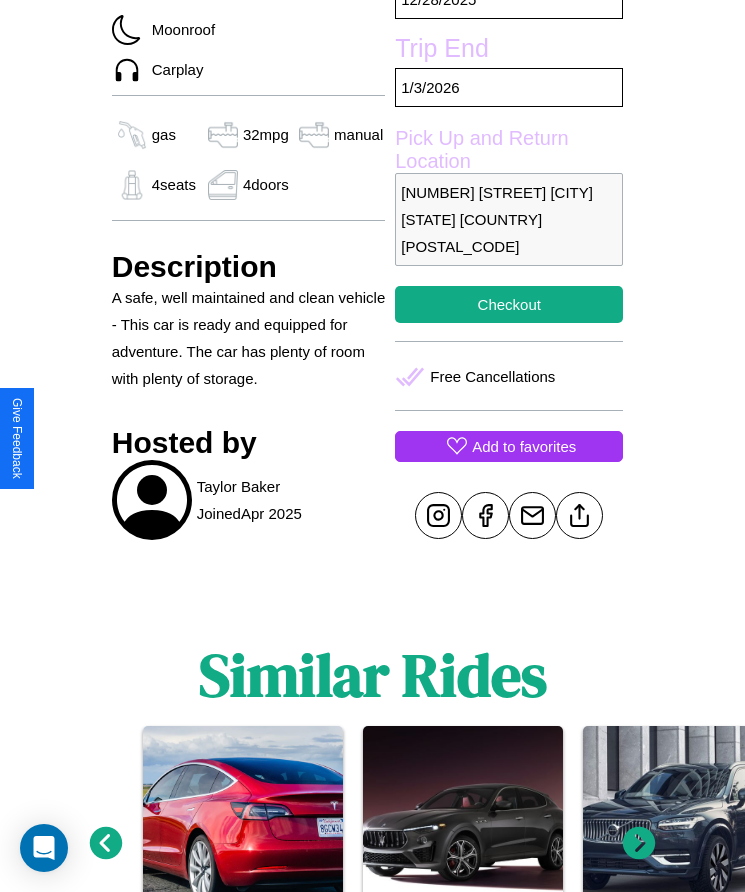 click on "Add to favorites" at bounding box center (524, 446) 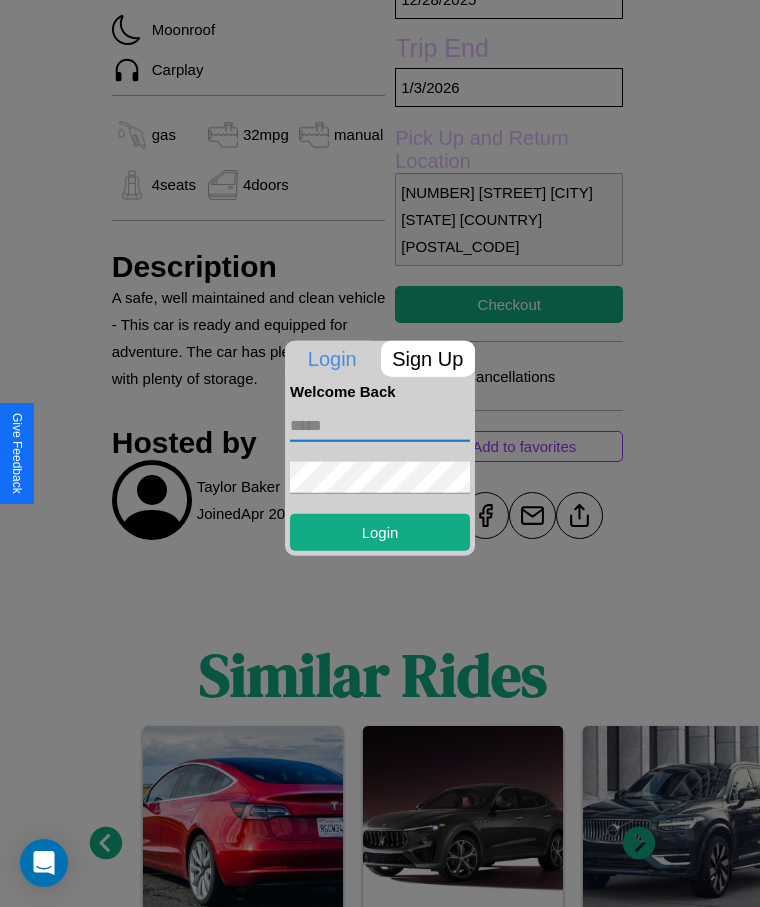 click at bounding box center (380, 425) 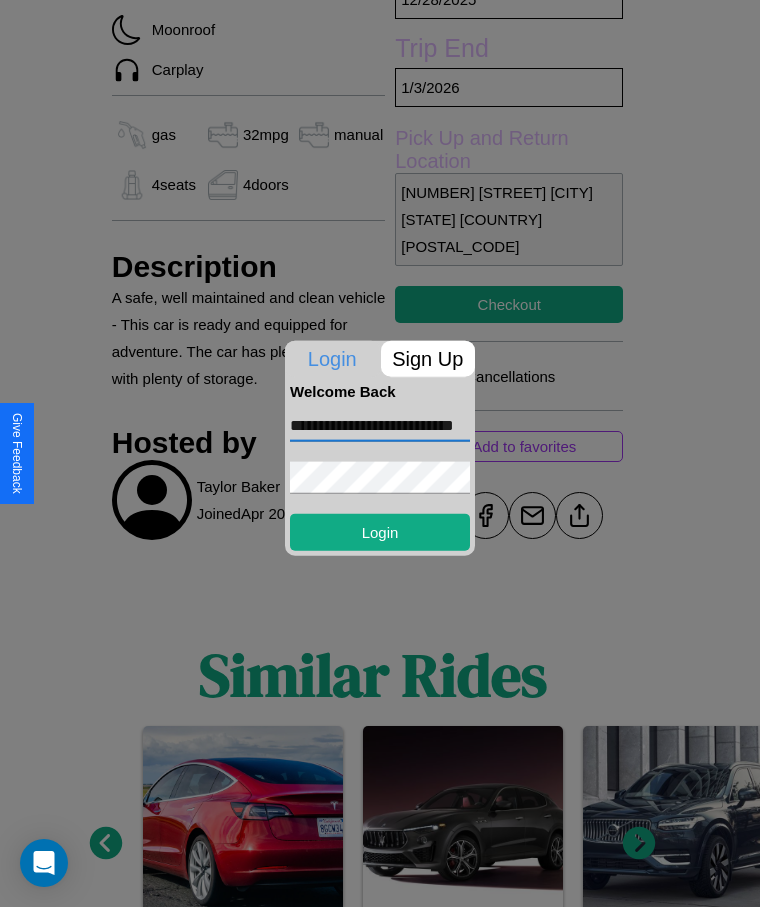 scroll, scrollTop: 0, scrollLeft: 43, axis: horizontal 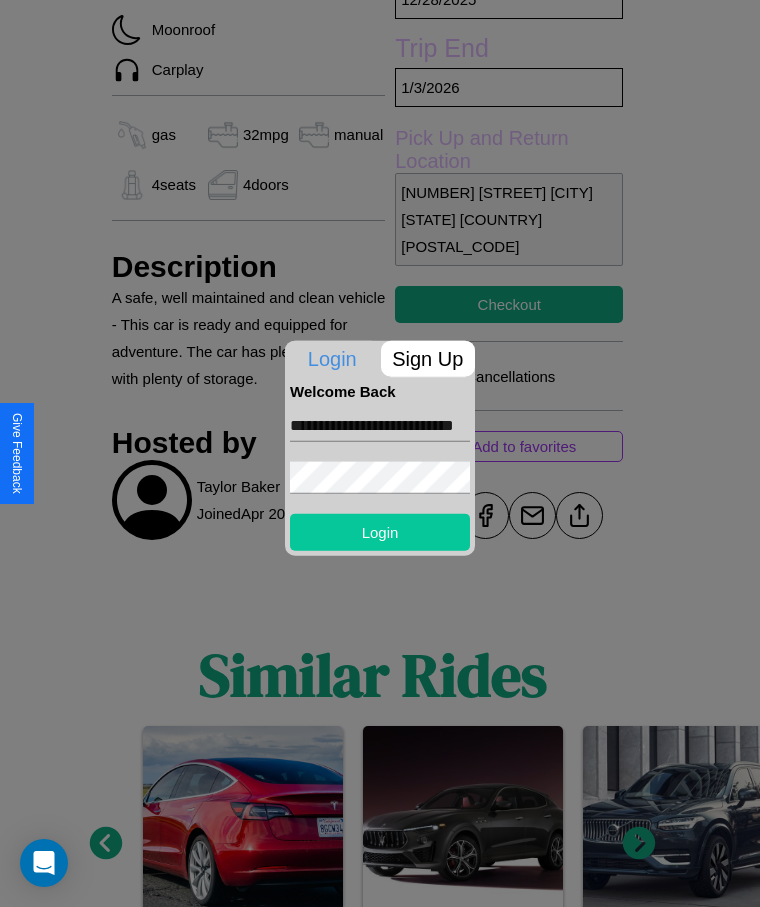 click on "Login" at bounding box center [380, 531] 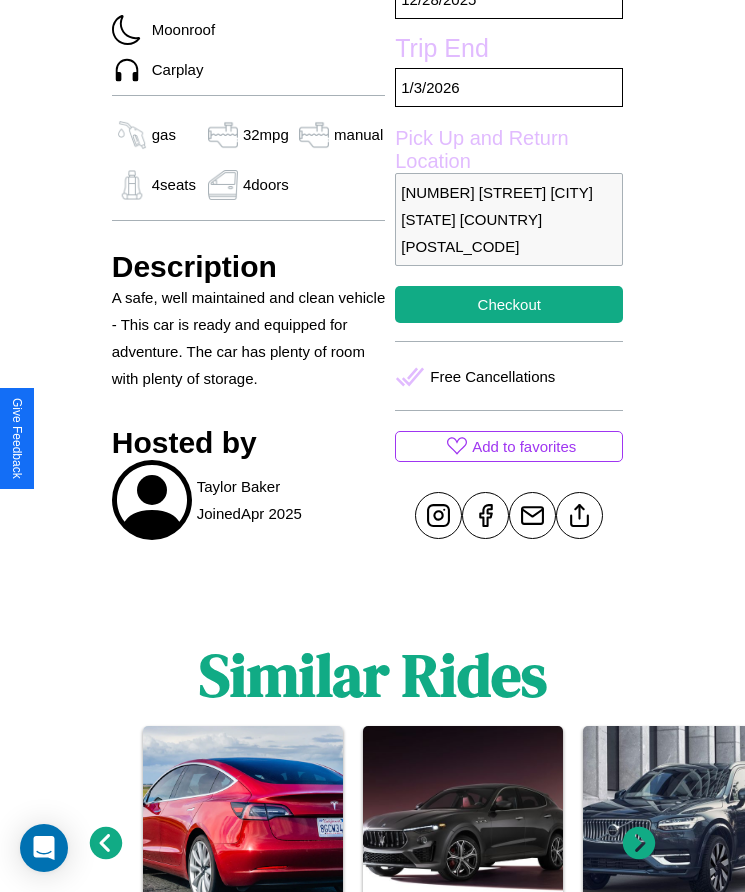 scroll, scrollTop: 725, scrollLeft: 0, axis: vertical 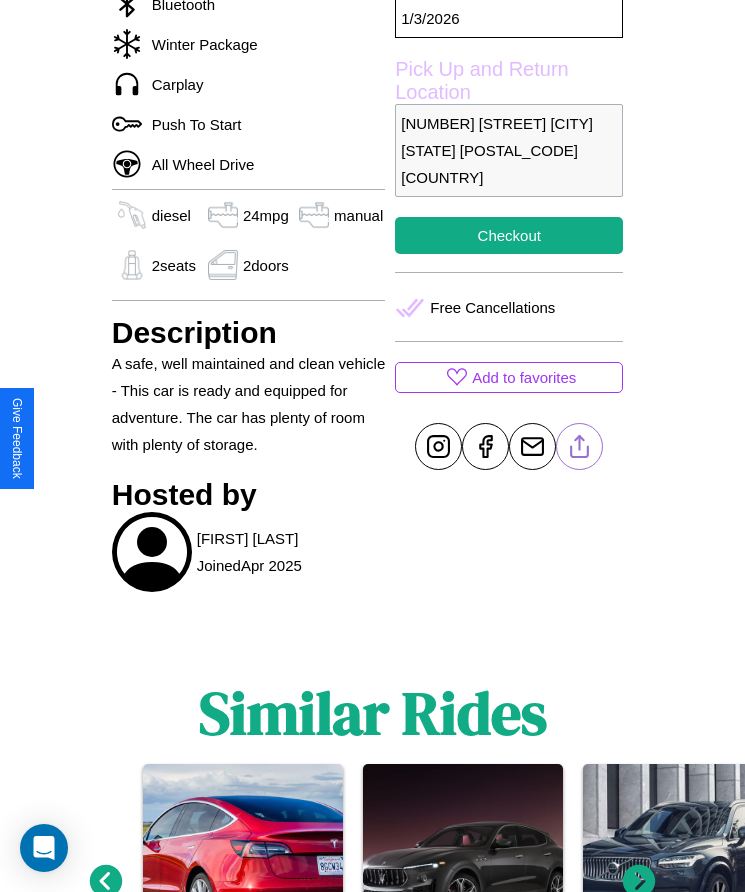 click 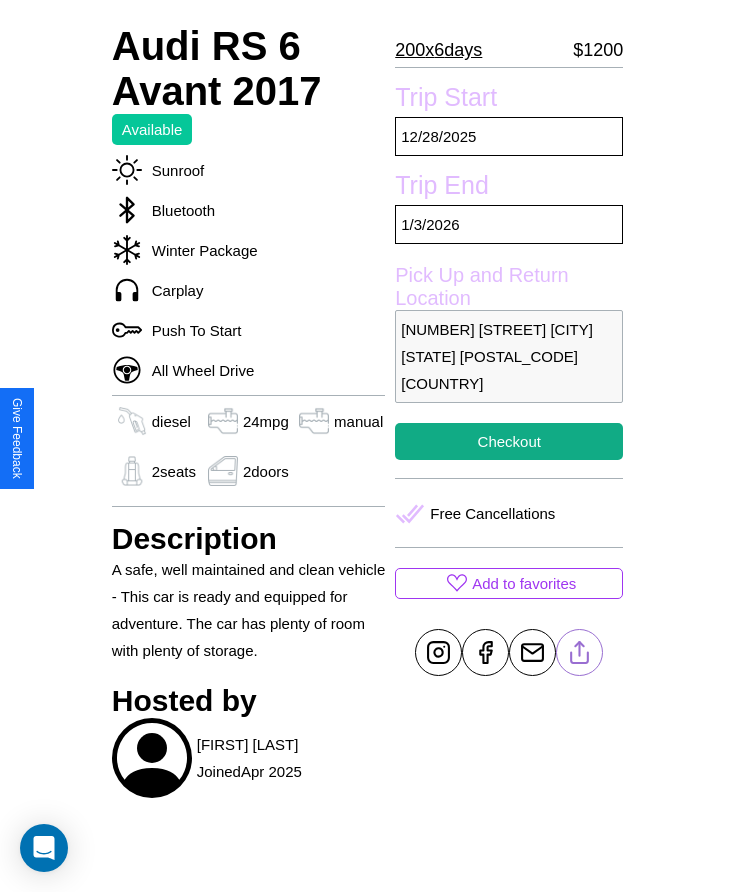 scroll, scrollTop: 583, scrollLeft: 0, axis: vertical 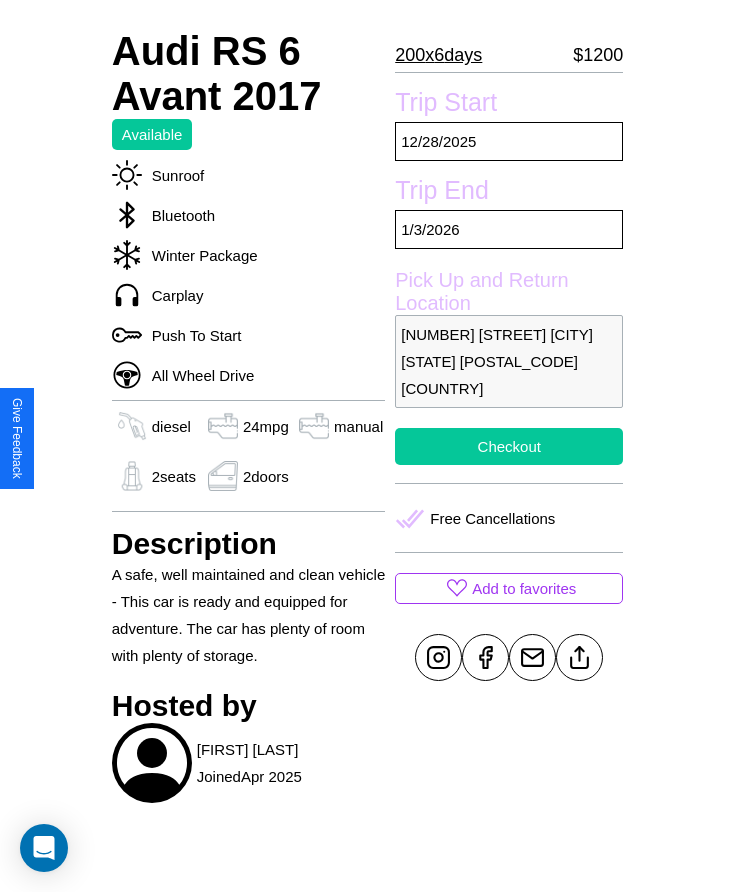 click on "Checkout" at bounding box center [509, 446] 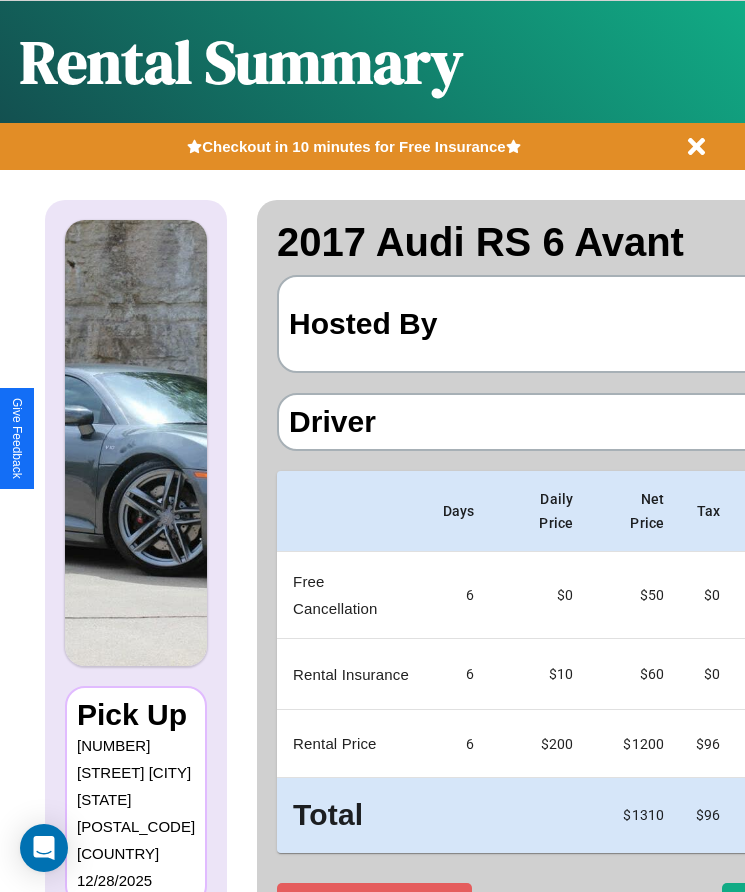 scroll, scrollTop: 0, scrollLeft: 137, axis: horizontal 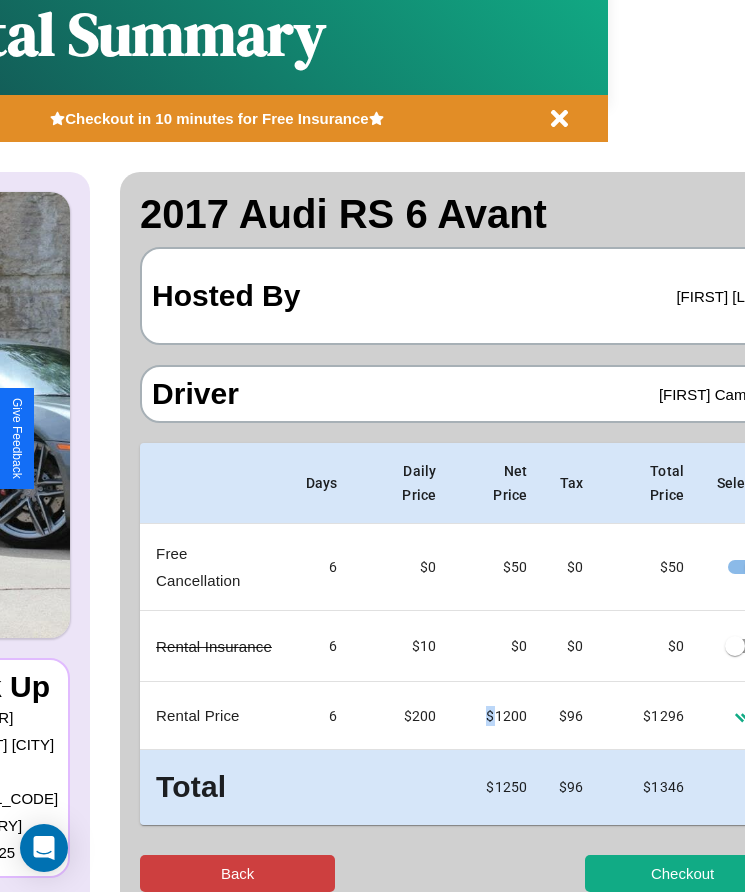 click on "Back" at bounding box center [237, 873] 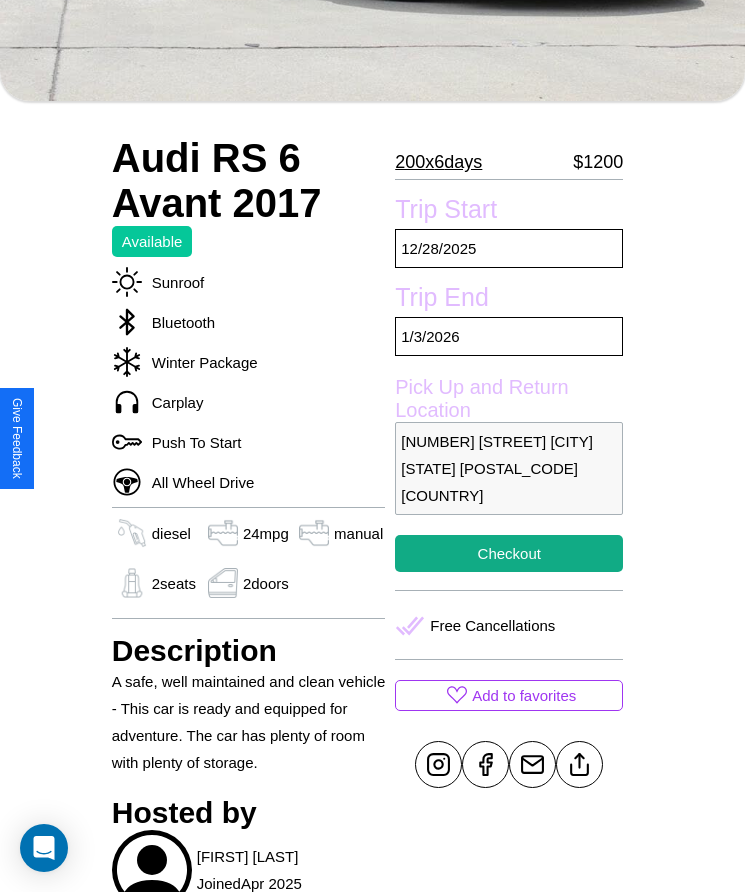 scroll, scrollTop: 498, scrollLeft: 0, axis: vertical 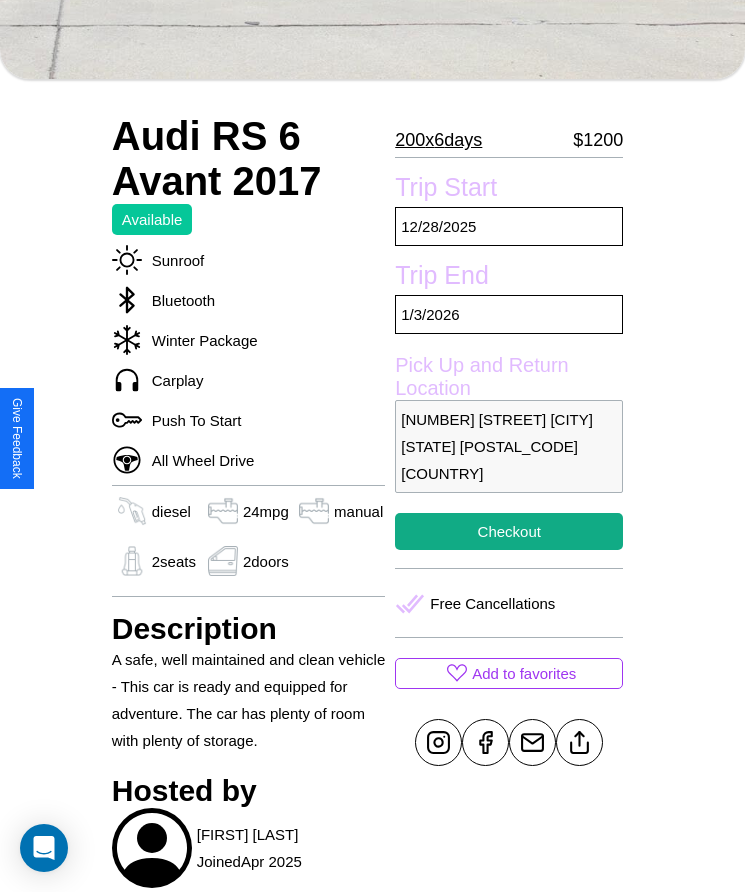 click on "5233 Washington Street  Philadelphia Pennsylvania 85464 United States" at bounding box center (509, 446) 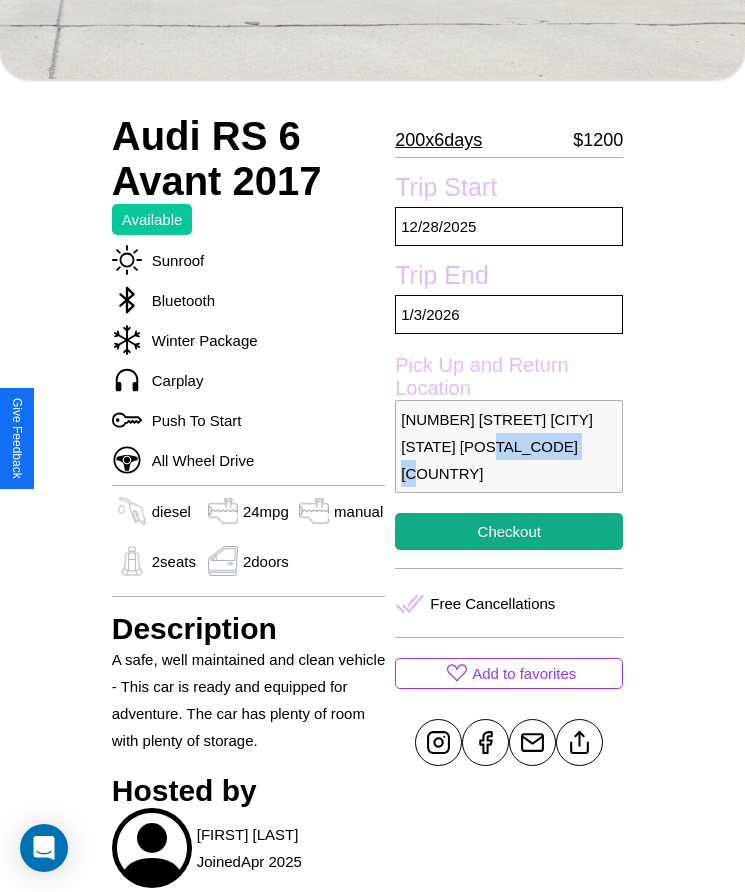 click on "5233 Washington Street  Philadelphia Pennsylvania 85464 United States" at bounding box center [509, 446] 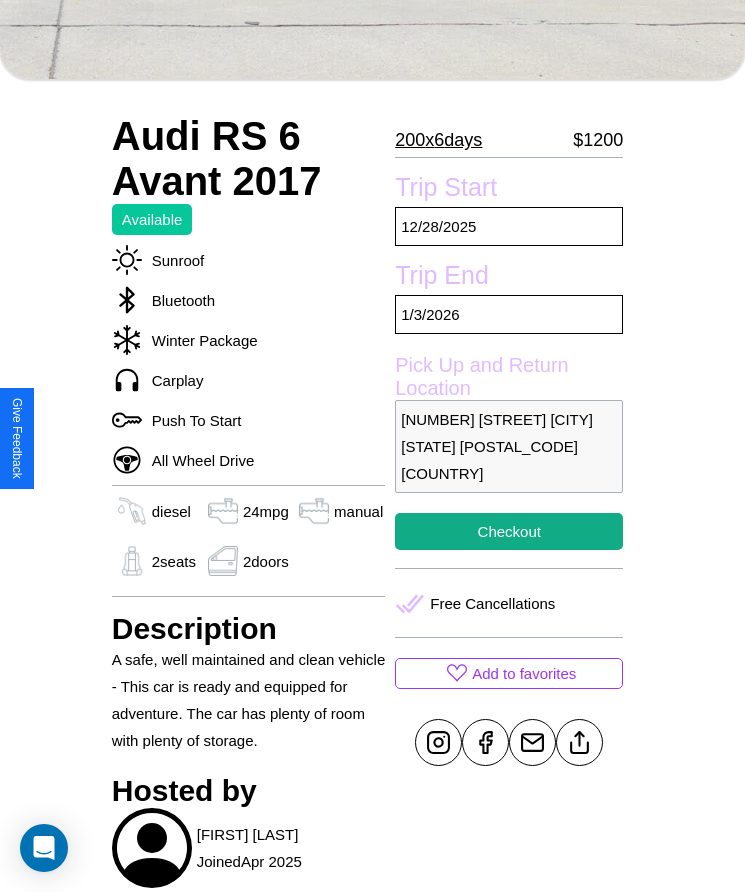 click on "5233 Washington Street  Philadelphia Pennsylvania 85464 United States" at bounding box center [509, 446] 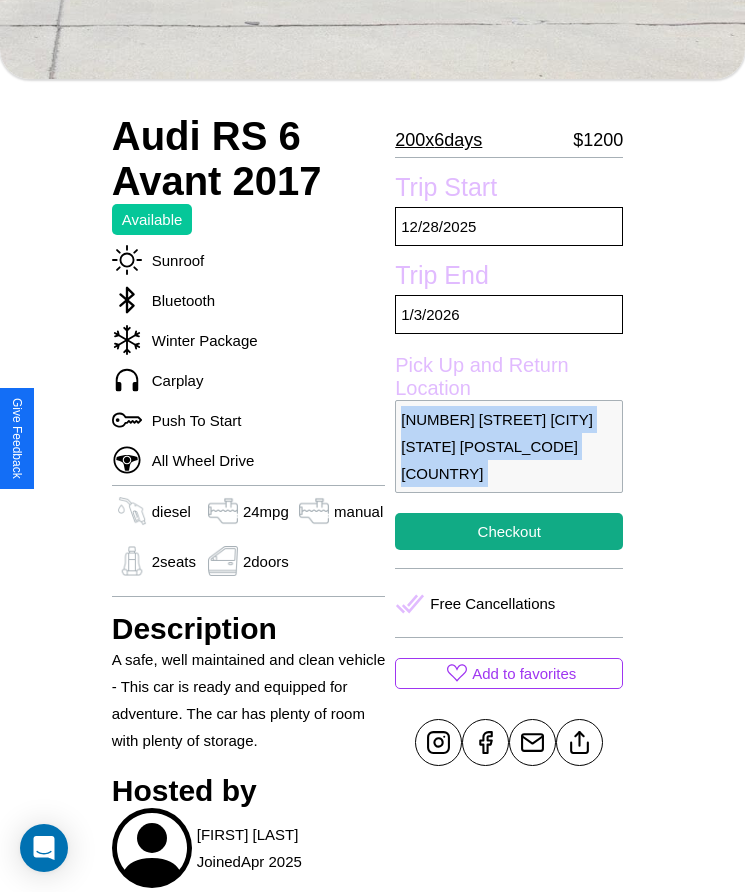 click on "5233 Washington Street  Philadelphia Pennsylvania 85464 United States" at bounding box center (509, 446) 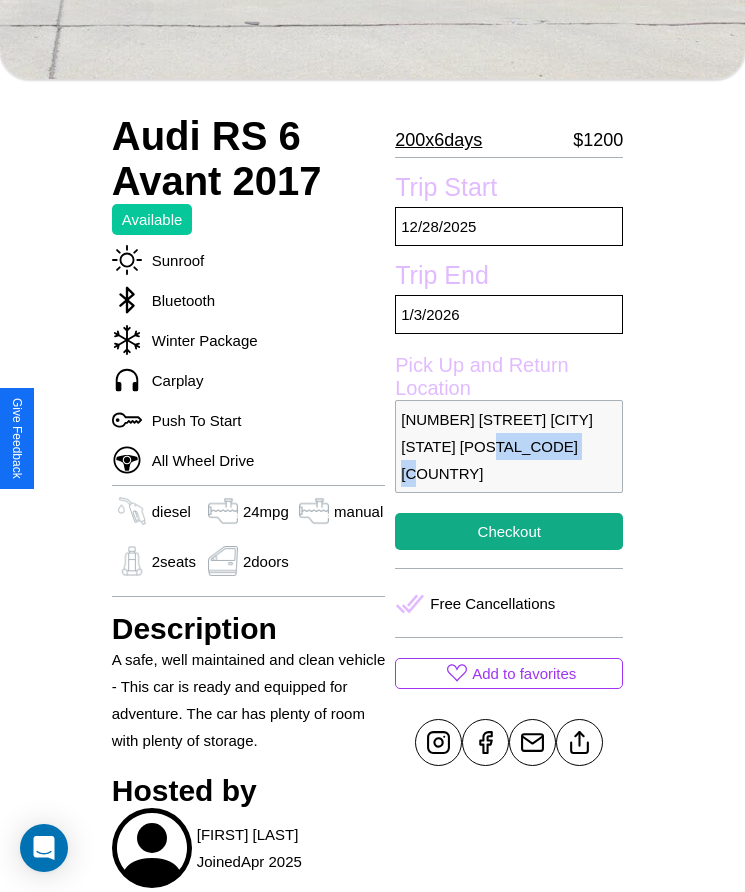 click on "5233 Washington Street  Philadelphia Pennsylvania 85464 United States" at bounding box center (509, 446) 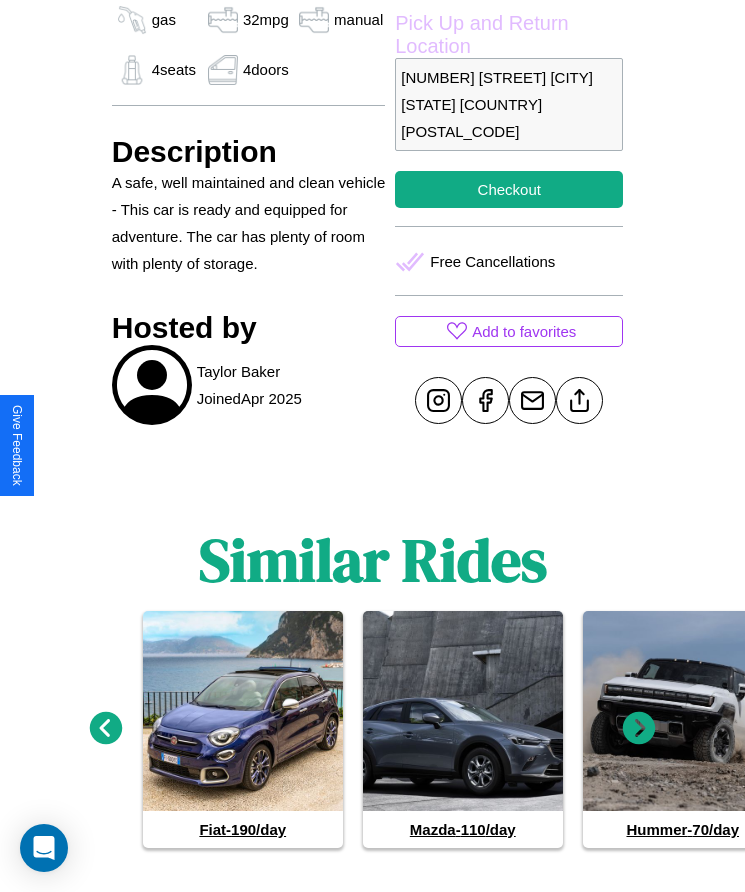scroll, scrollTop: 863, scrollLeft: 0, axis: vertical 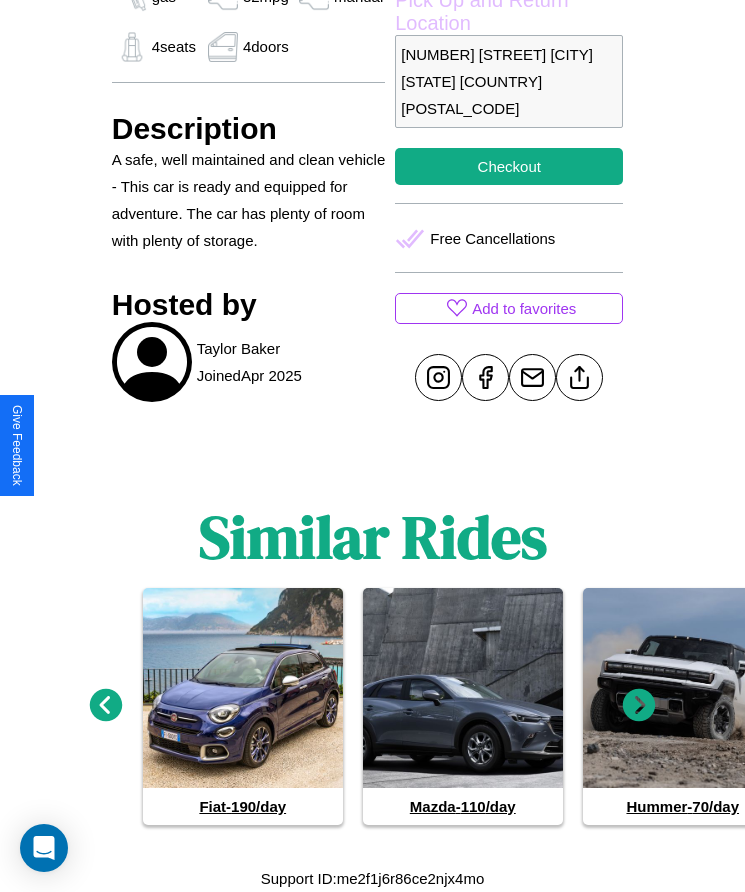 click 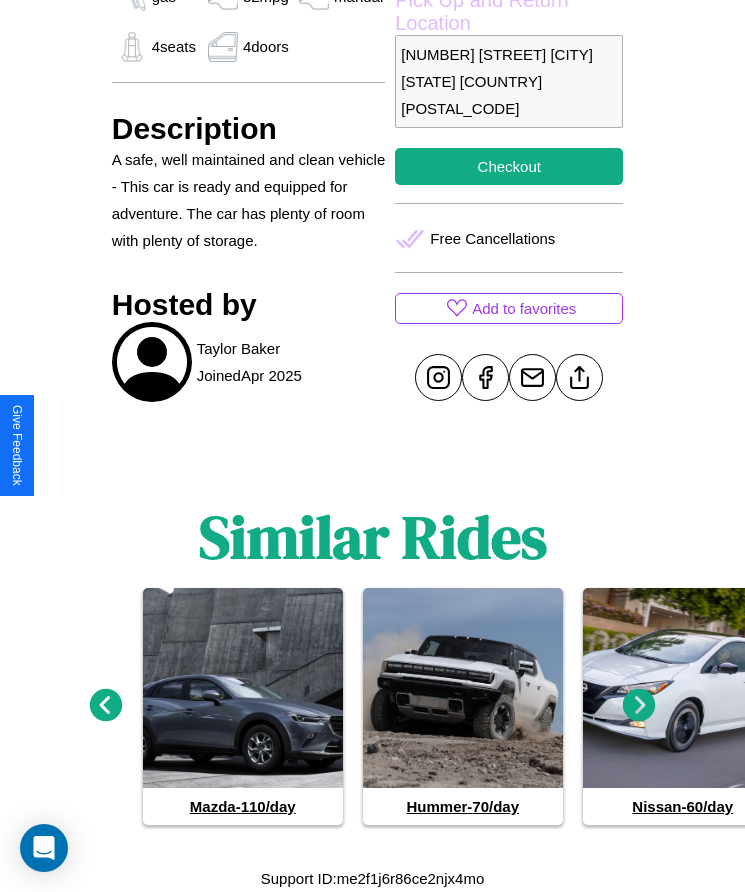 click 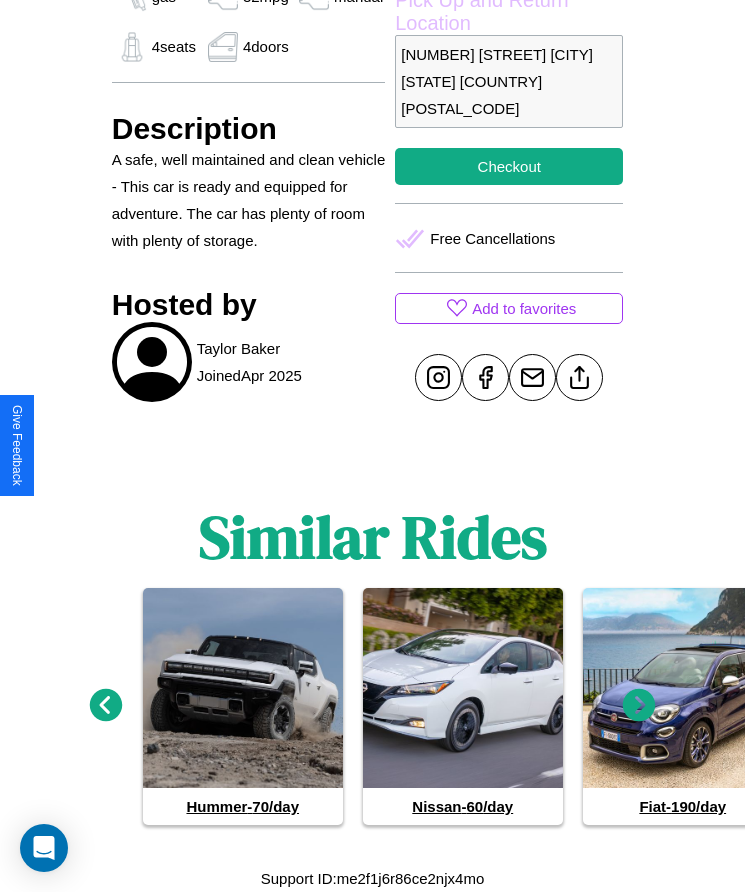 click 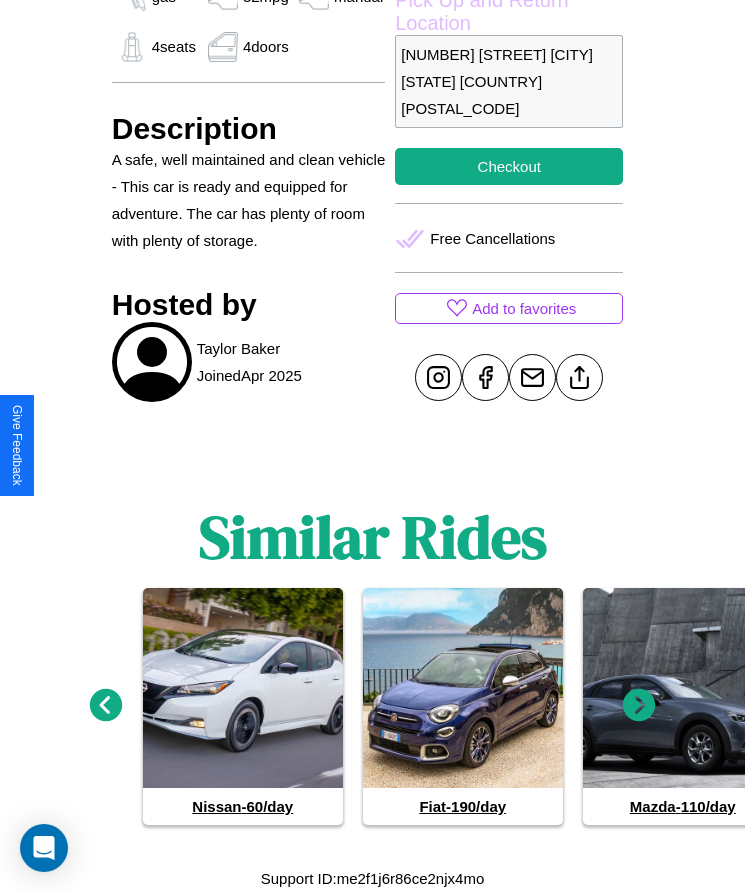 click 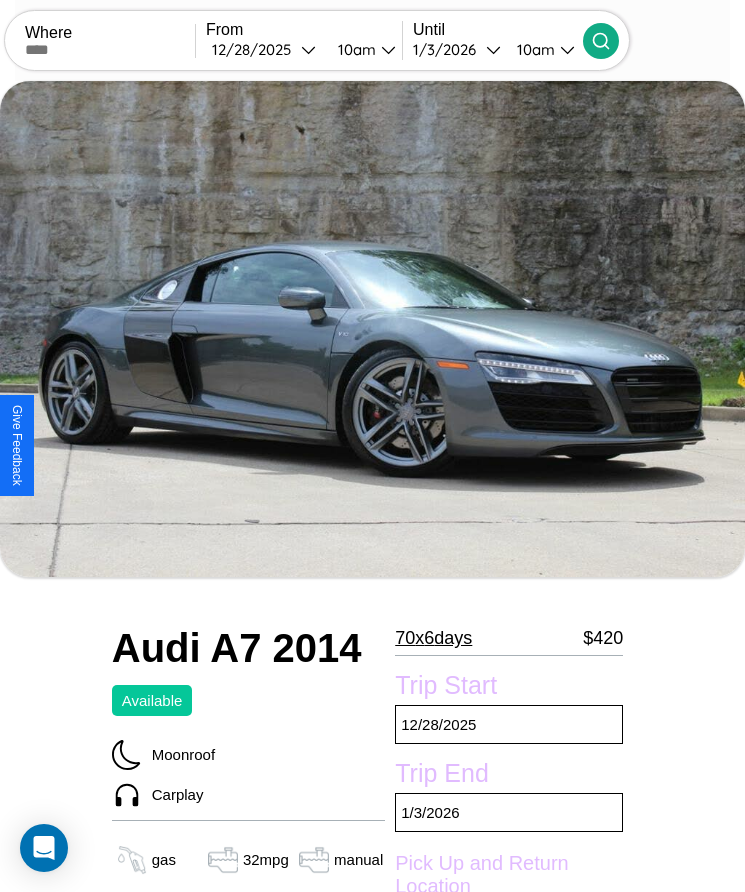 scroll, scrollTop: 863, scrollLeft: 0, axis: vertical 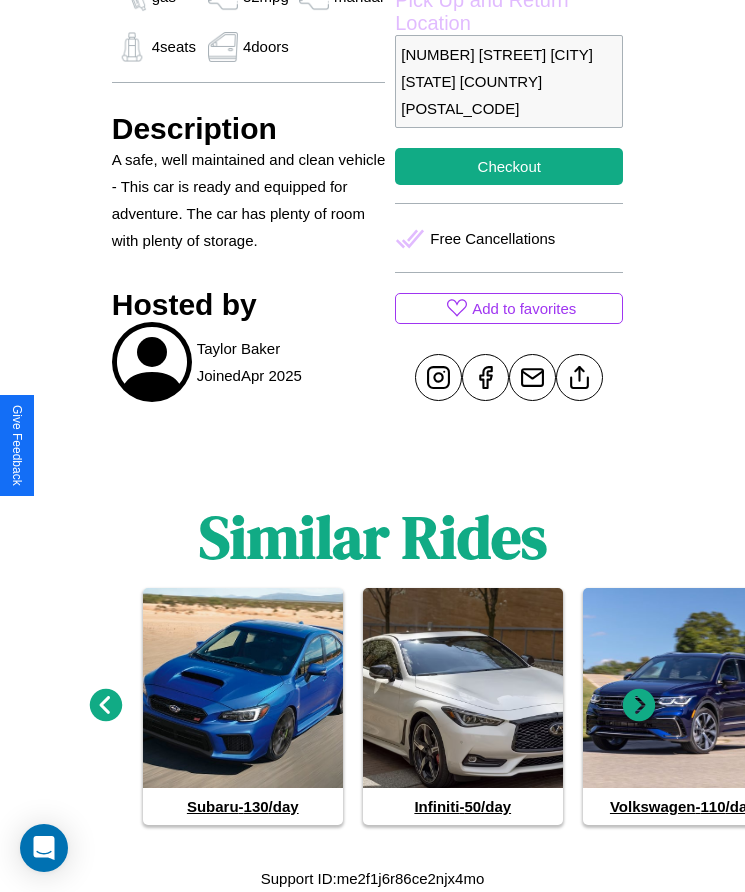 click 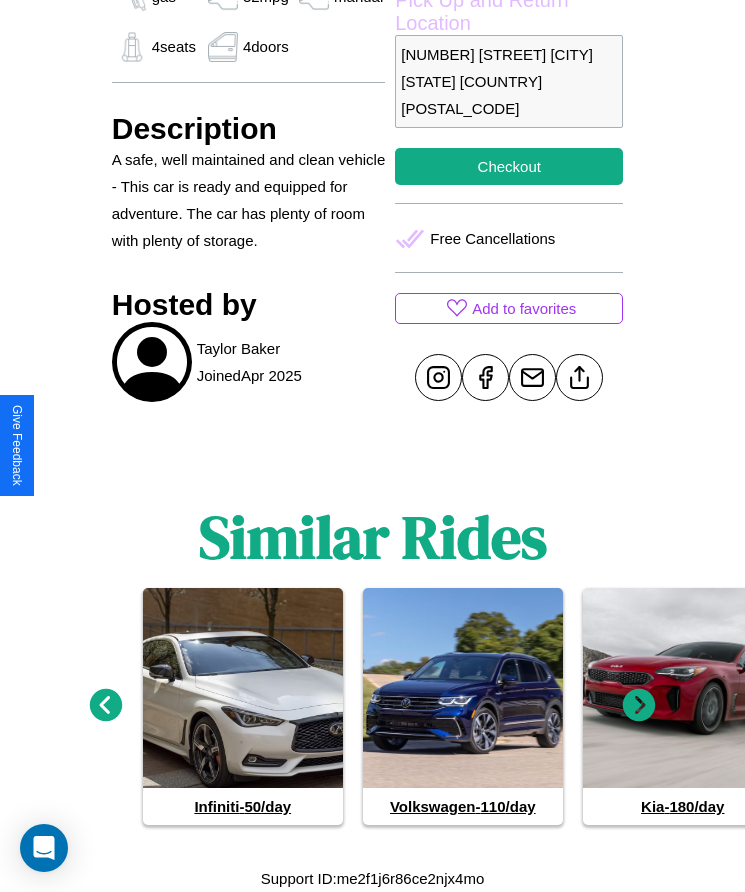 click 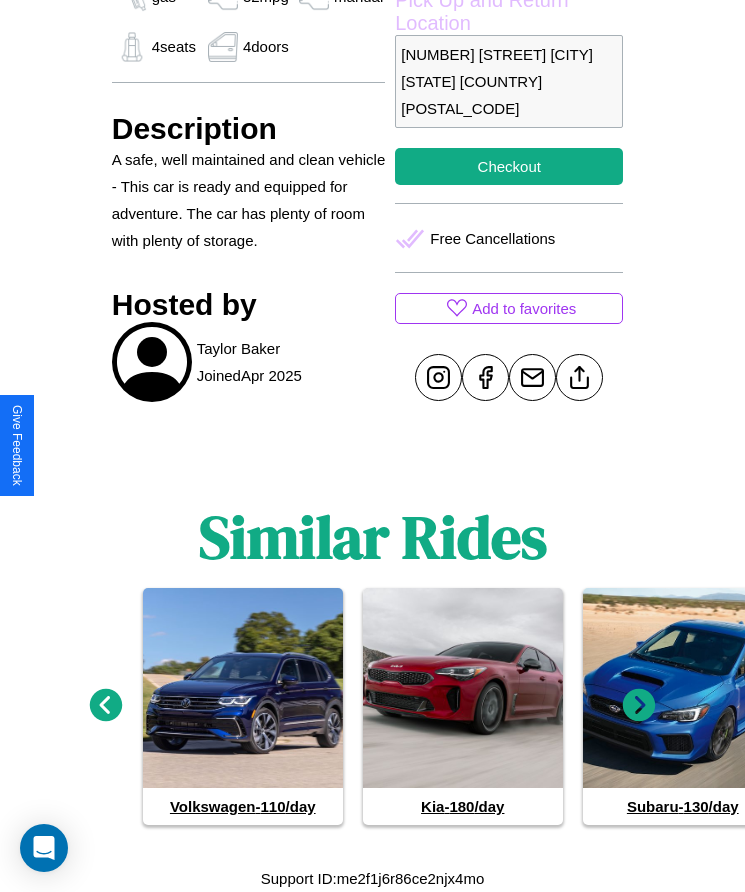 scroll, scrollTop: 583, scrollLeft: 0, axis: vertical 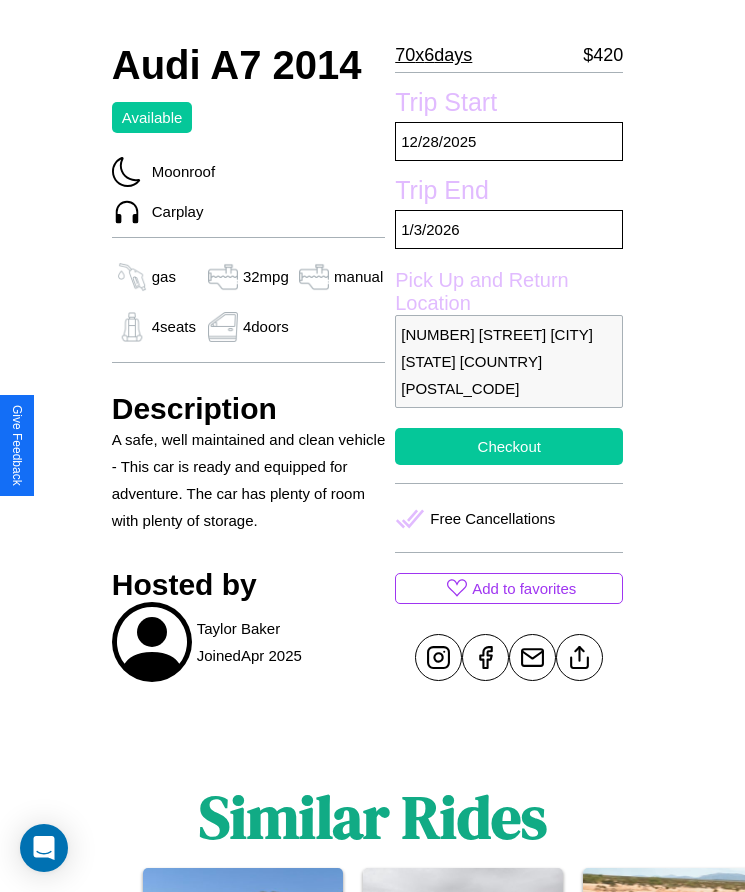 click on "Checkout" at bounding box center [509, 446] 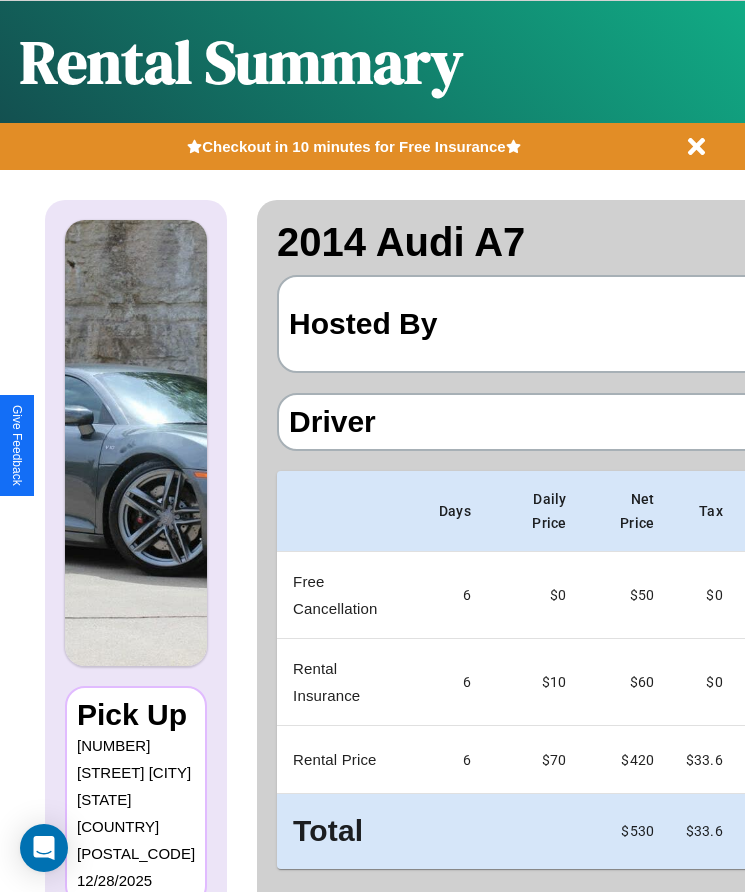 scroll, scrollTop: 0, scrollLeft: 137, axis: horizontal 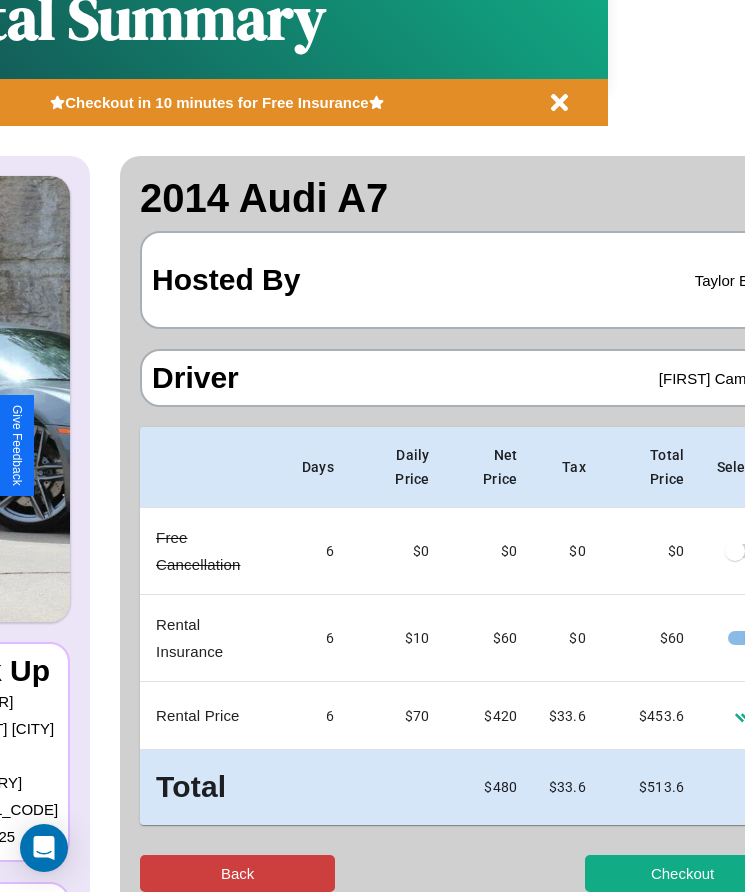 click on "Back" at bounding box center (237, 873) 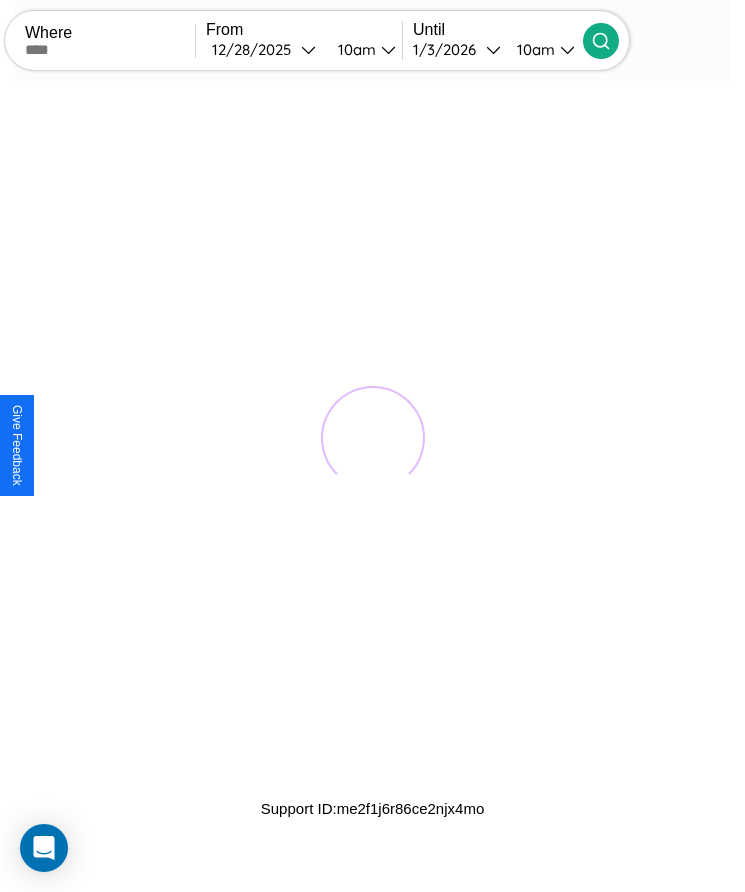 scroll, scrollTop: 0, scrollLeft: 0, axis: both 